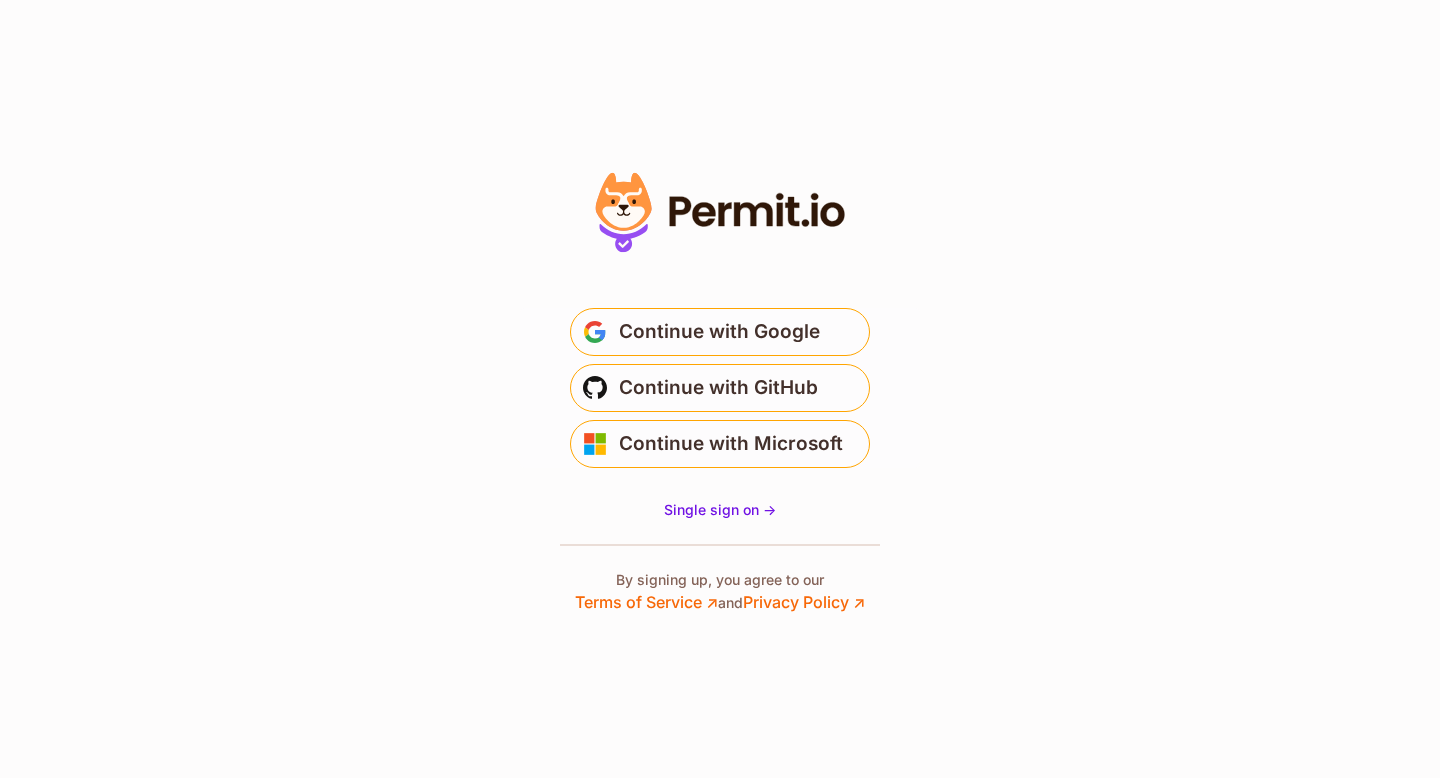 scroll, scrollTop: 0, scrollLeft: 0, axis: both 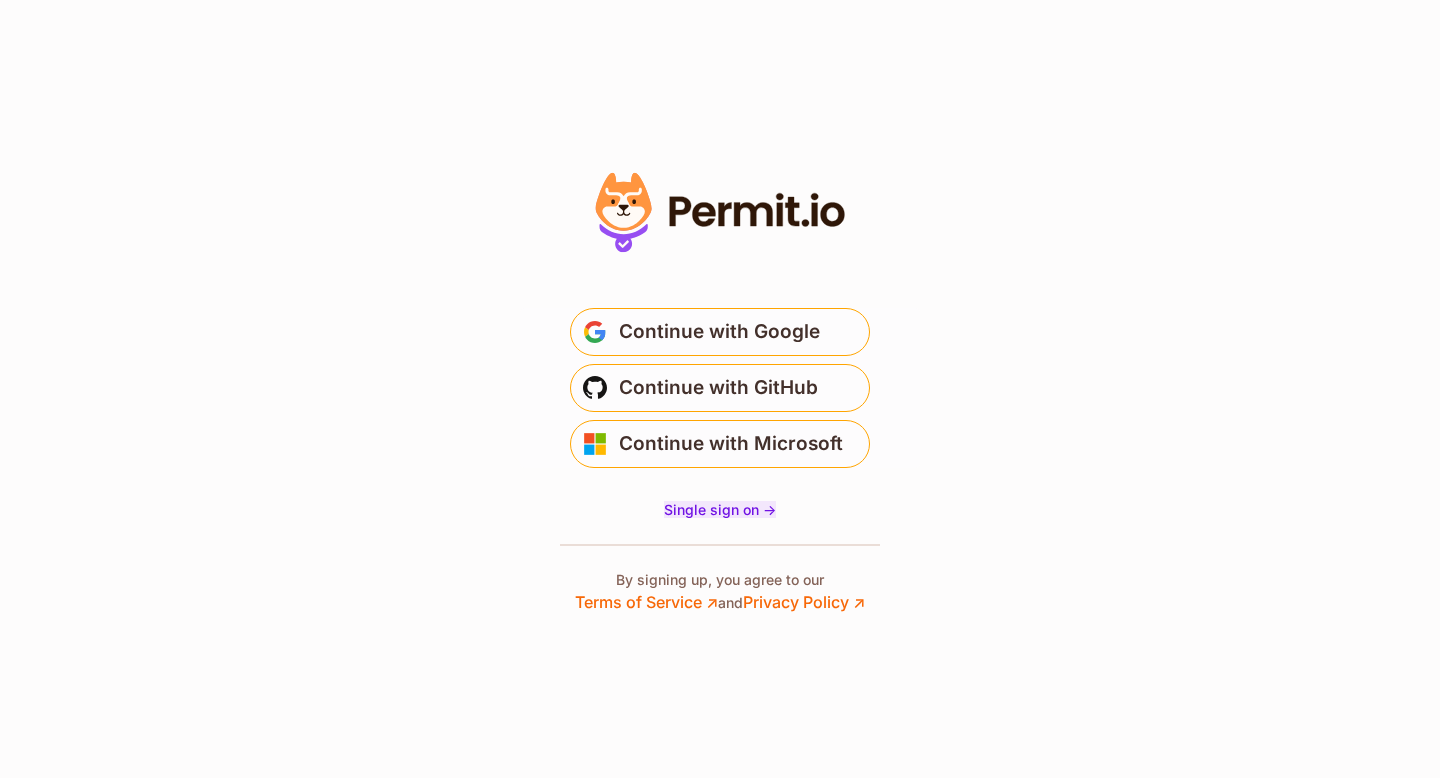 click on "Single sign on
->" at bounding box center [720, 509] 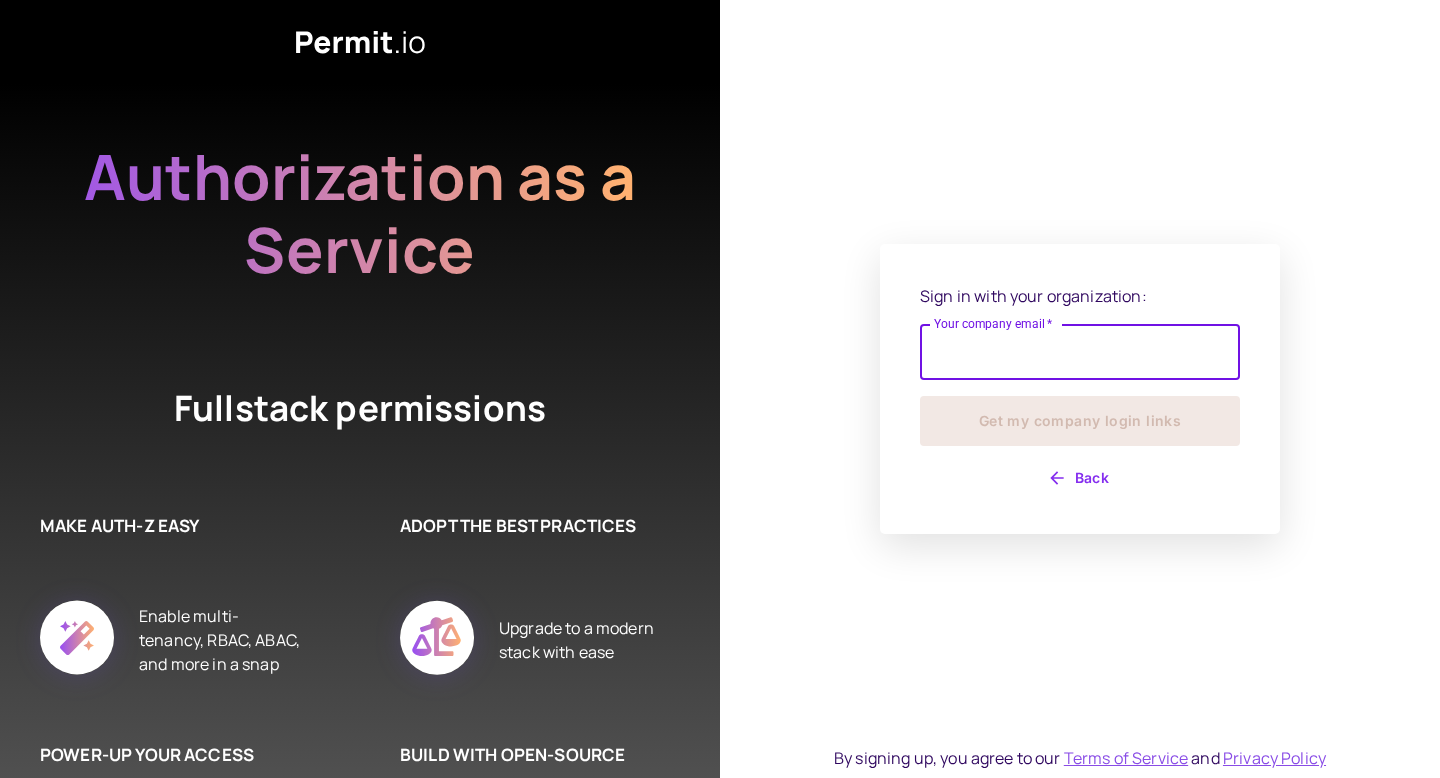 scroll, scrollTop: 0, scrollLeft: 0, axis: both 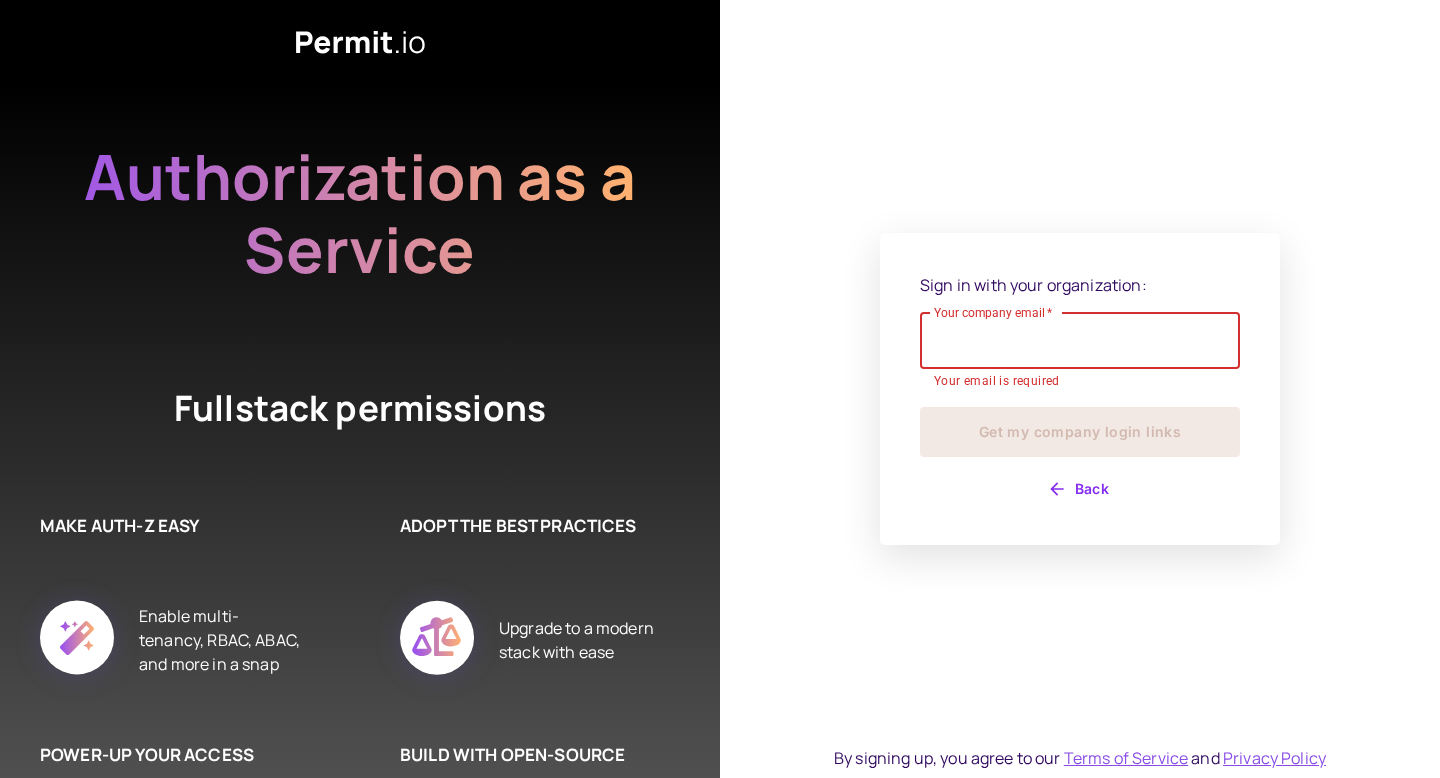 click on "Your company email   *" at bounding box center (1080, 341) 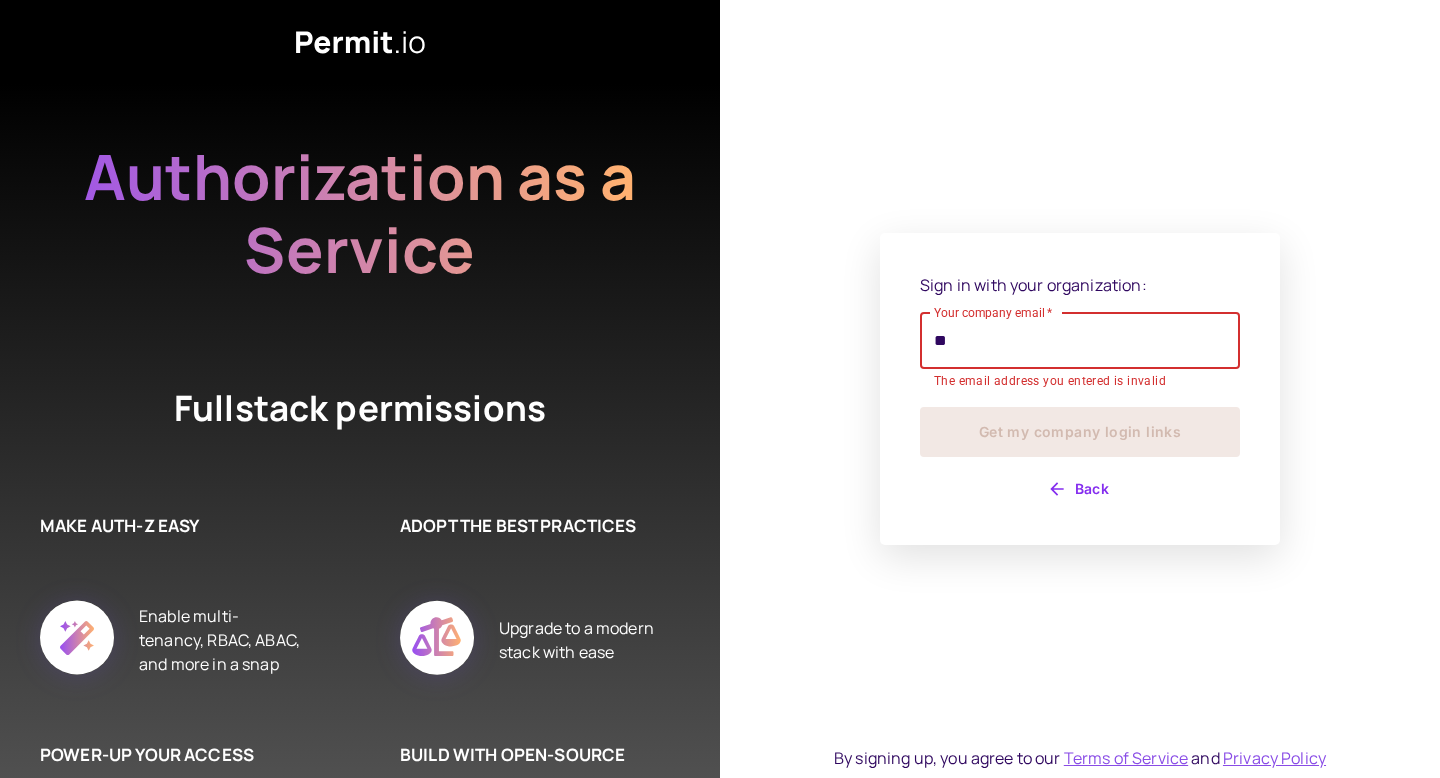 type on "*" 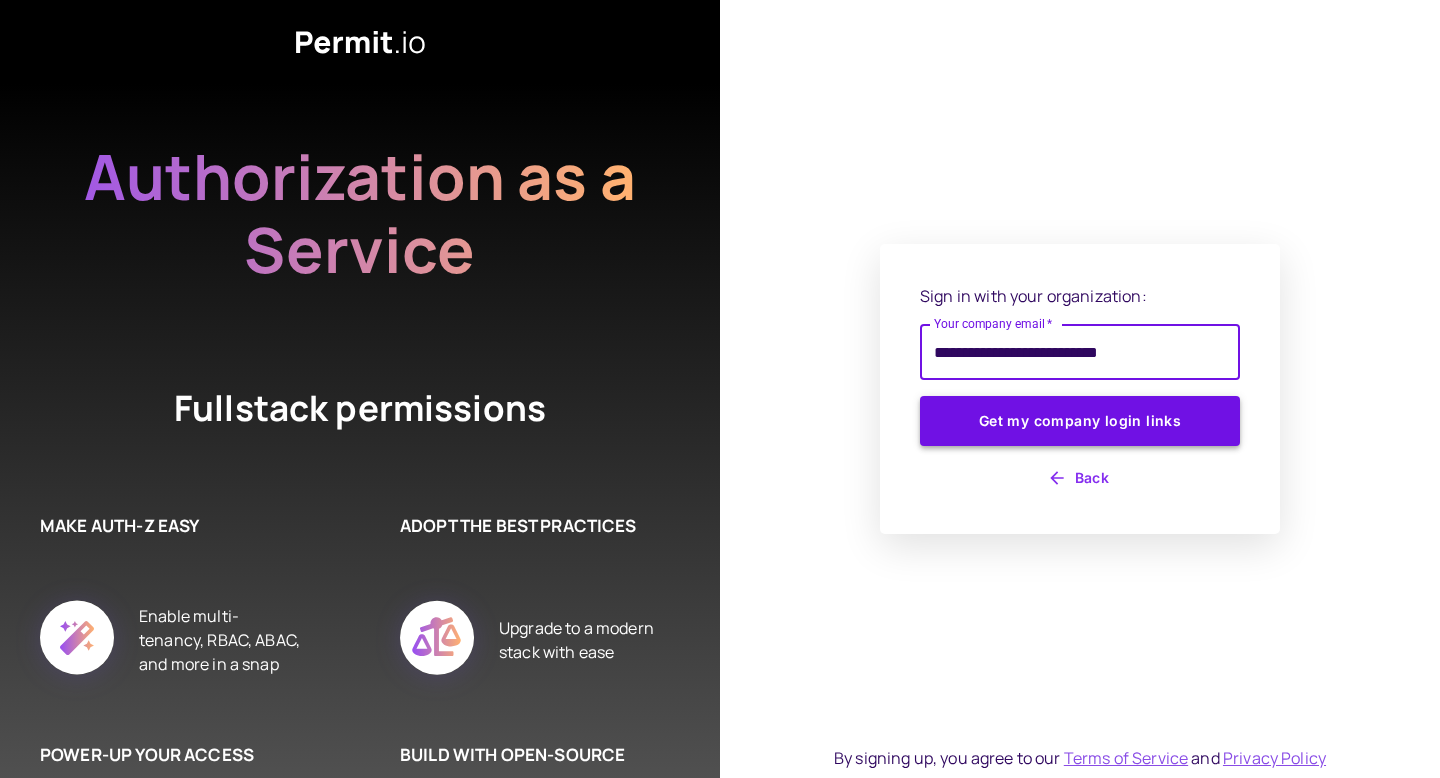 type on "**********" 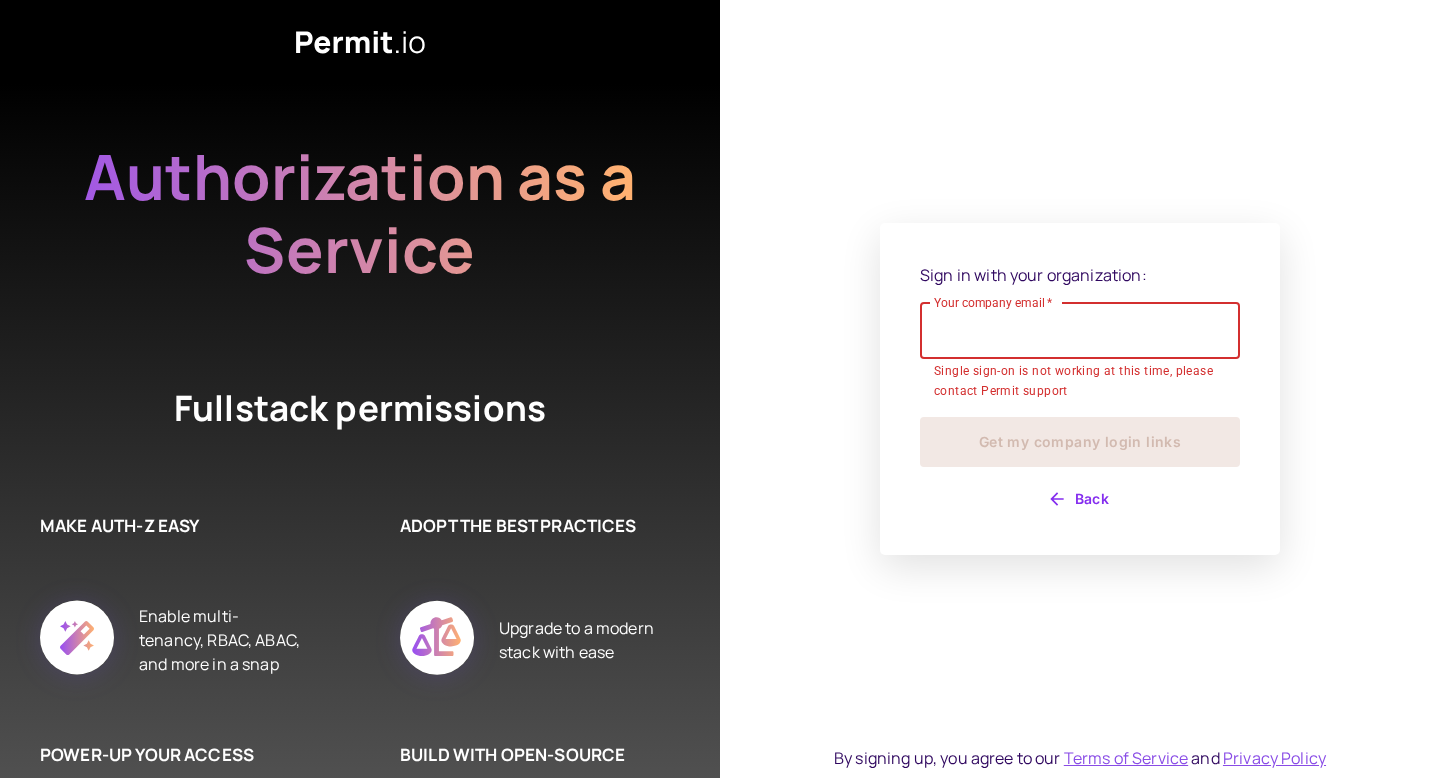 scroll, scrollTop: 0, scrollLeft: 0, axis: both 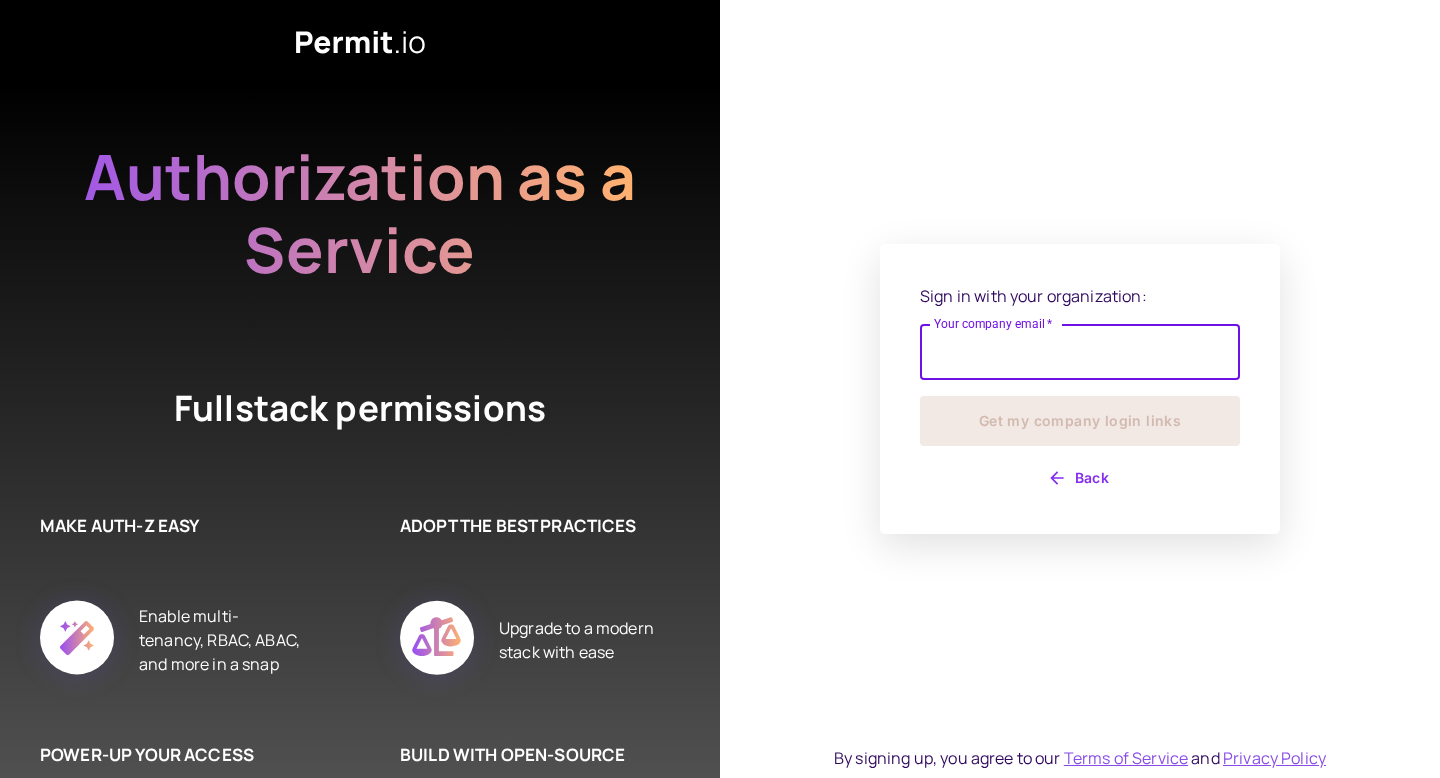 click on "Your company email   *" at bounding box center [1080, 352] 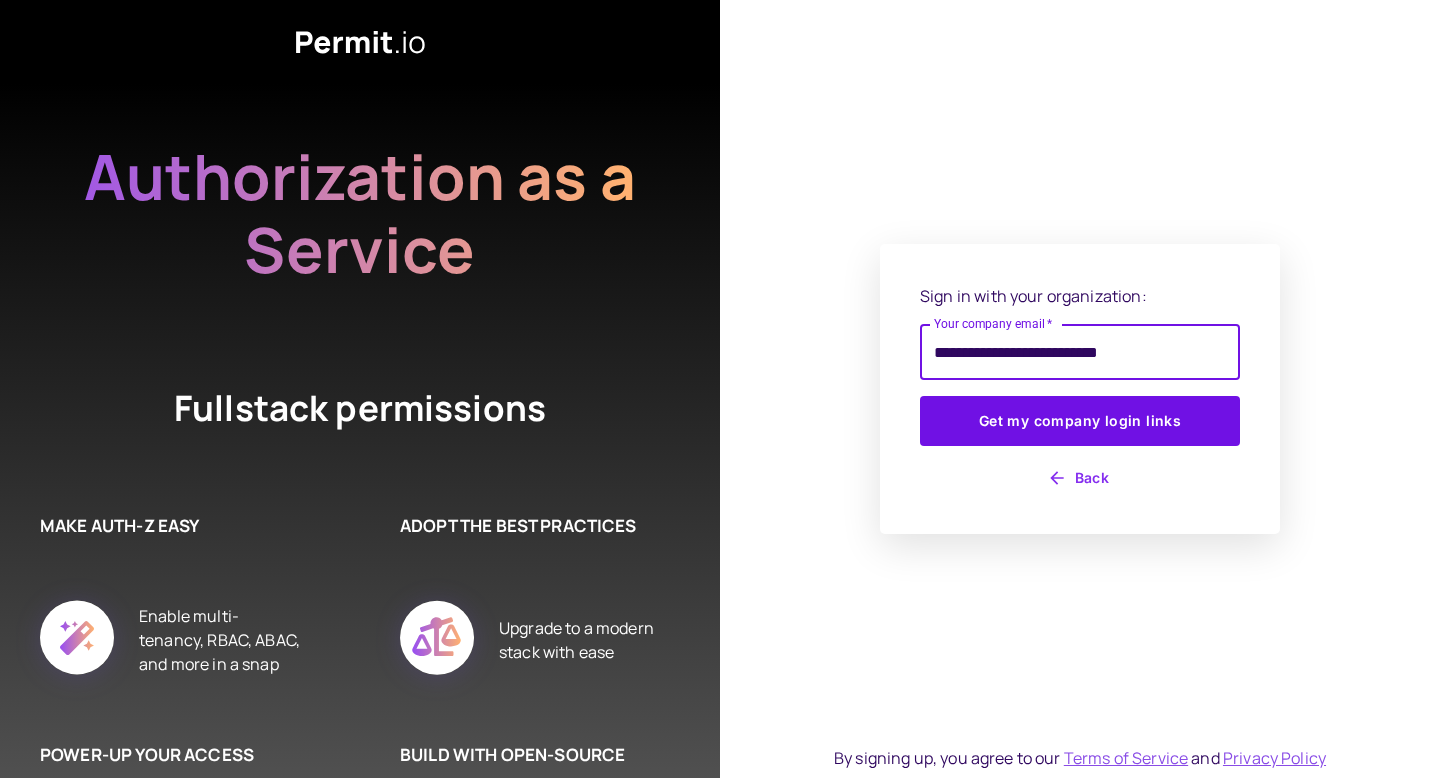 click on "**********" at bounding box center [1080, 352] 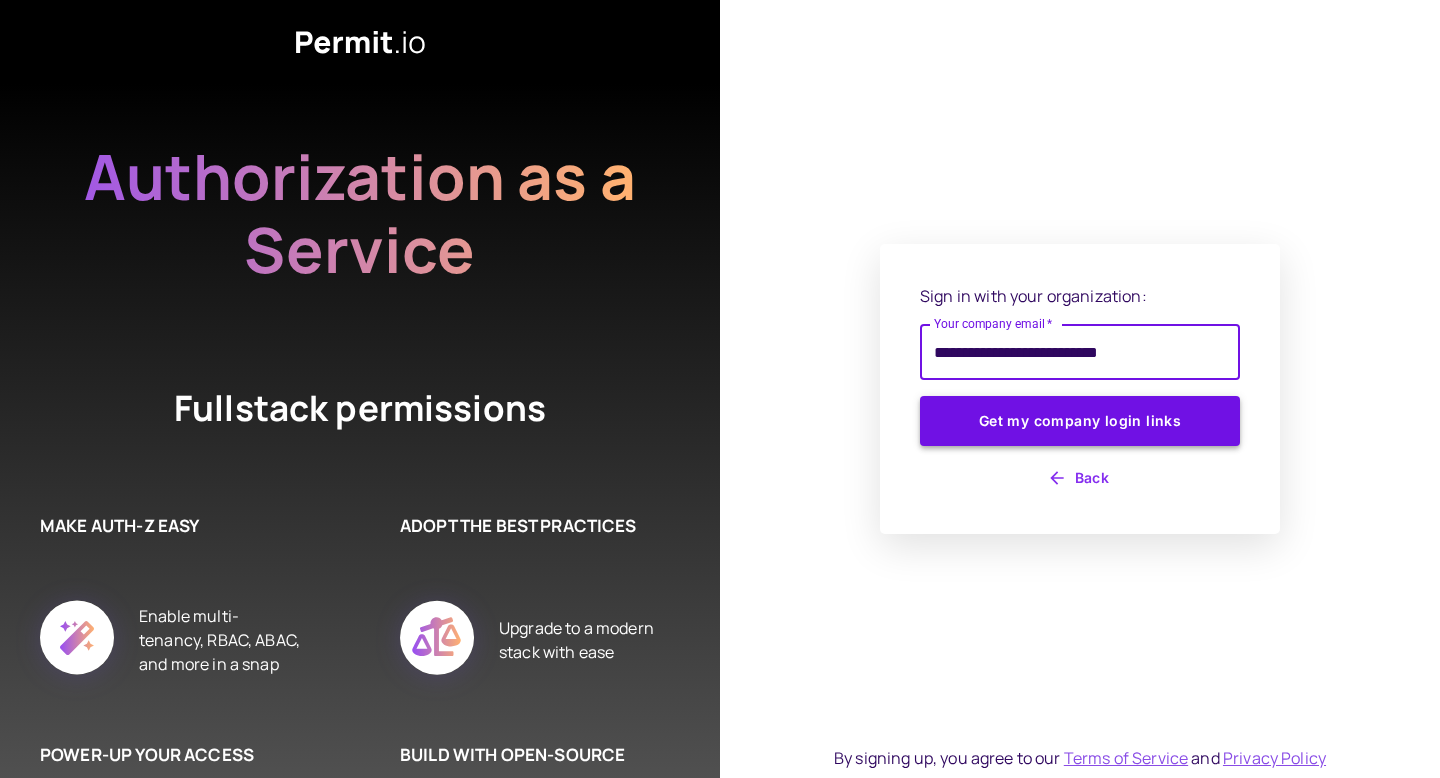 click on "Get my company login links" at bounding box center (1080, 421) 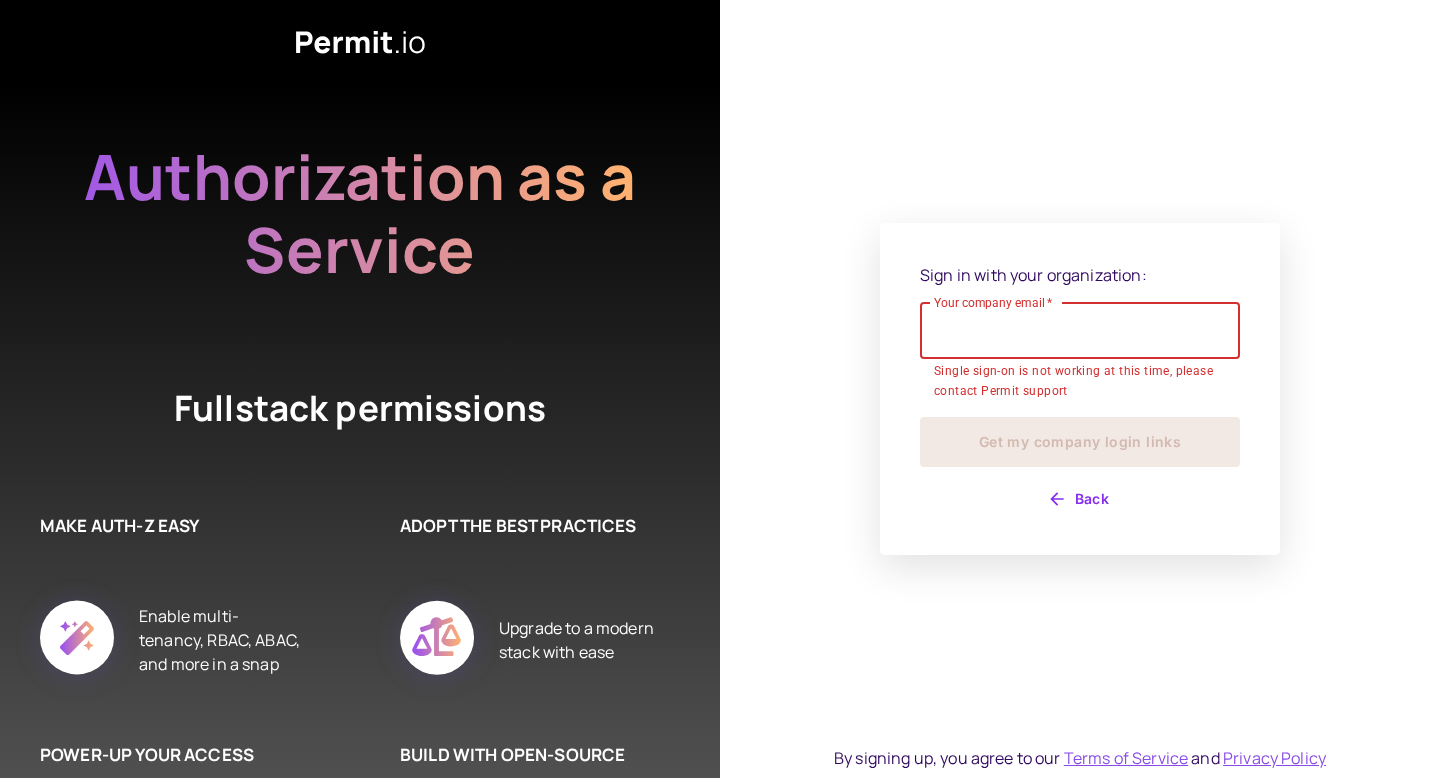 scroll, scrollTop: 0, scrollLeft: 0, axis: both 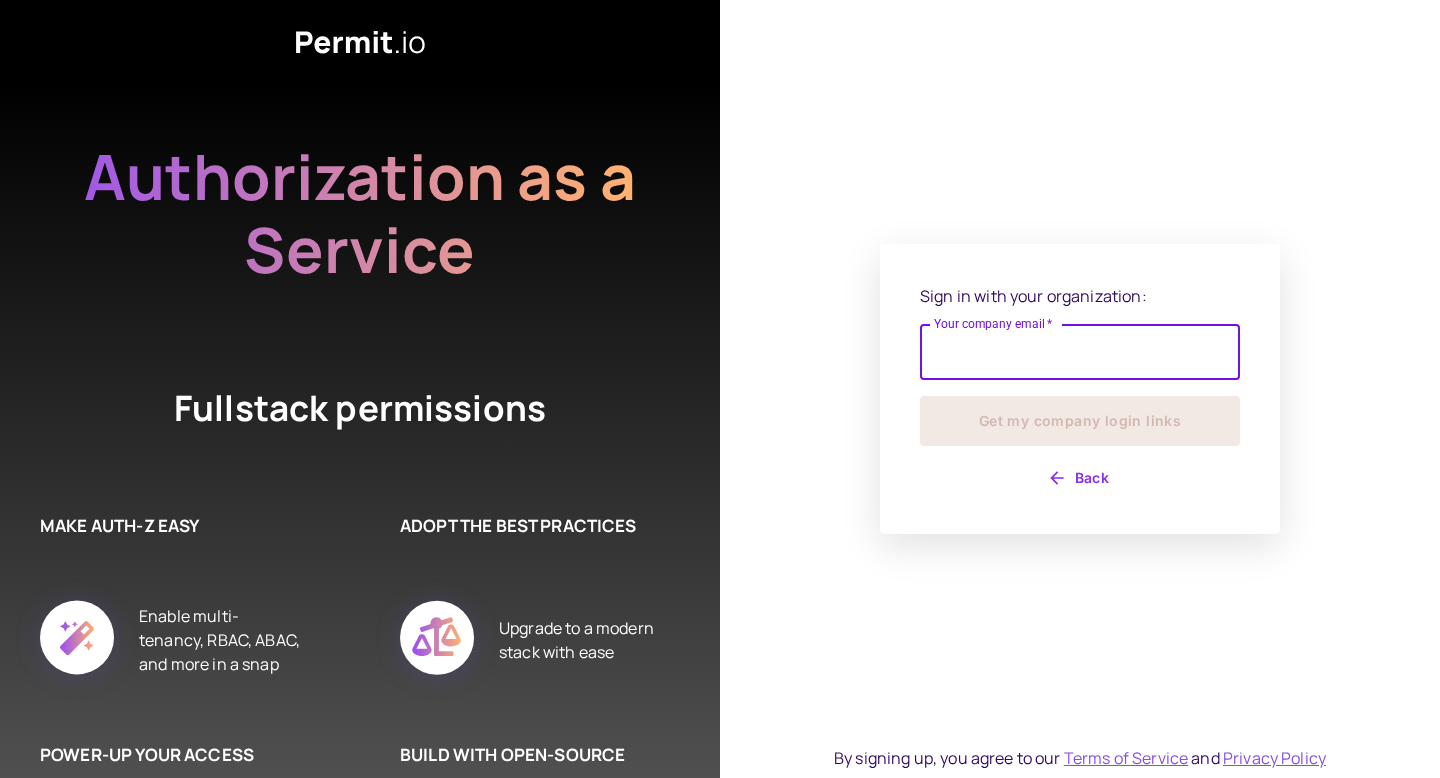 click on "Back" at bounding box center [1080, 478] 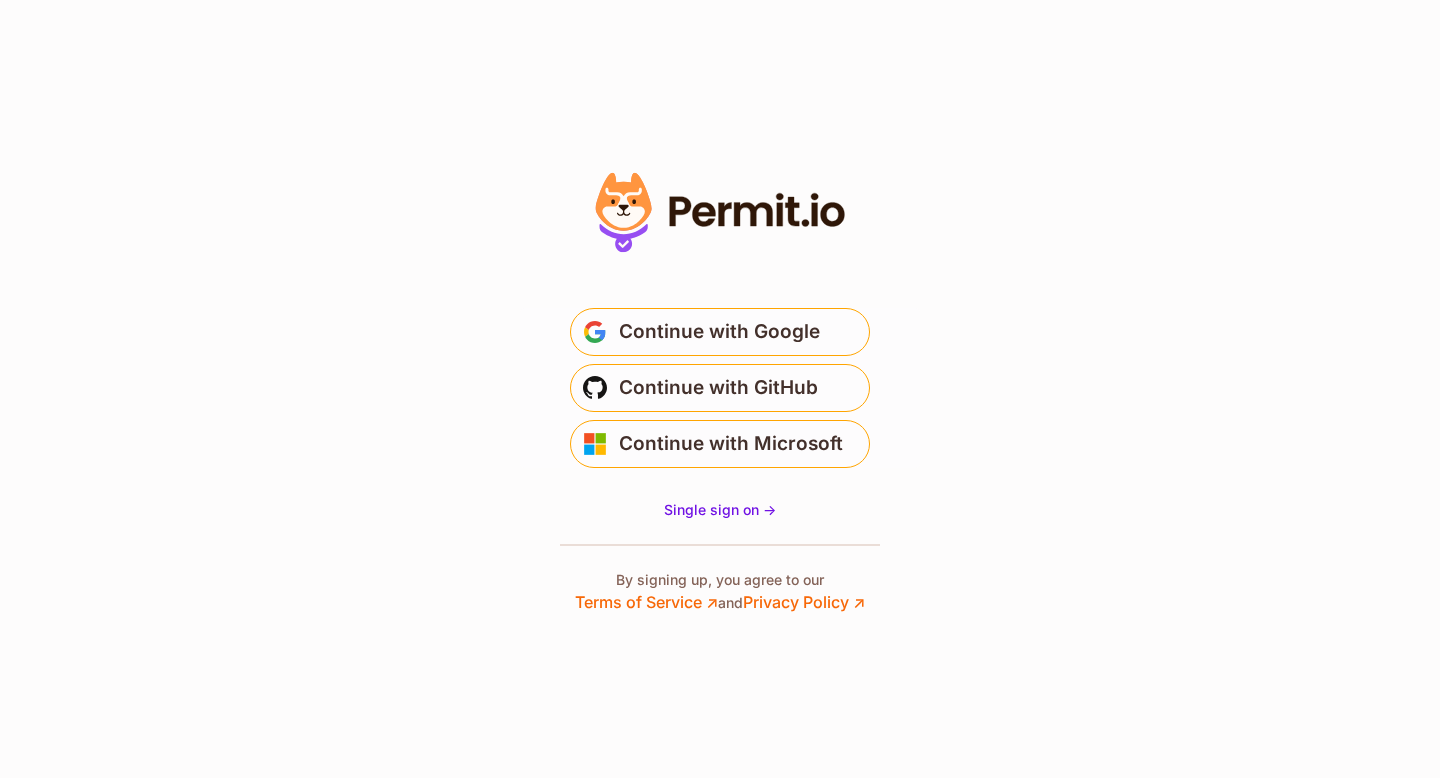 scroll, scrollTop: 0, scrollLeft: 0, axis: both 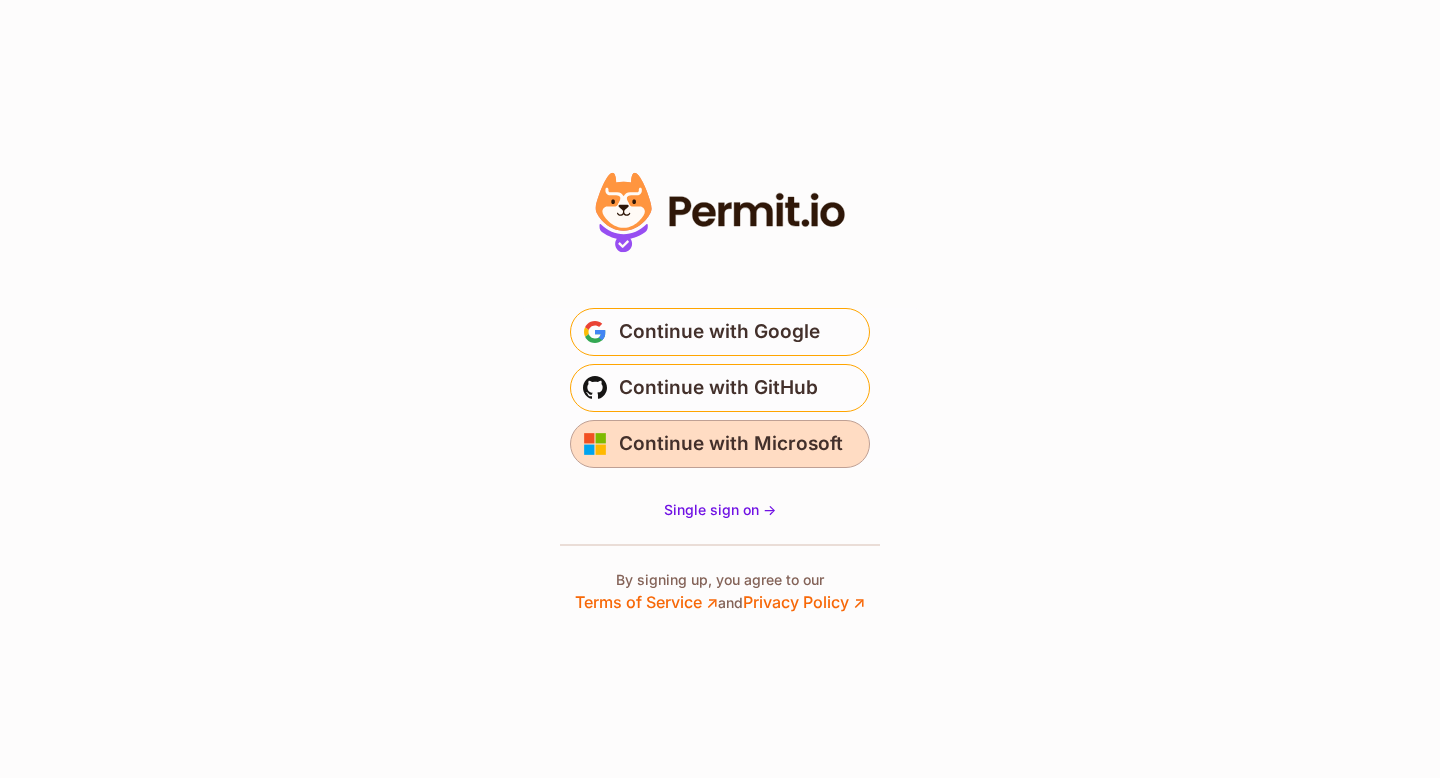 click on "Continue with Microsoft" at bounding box center [731, 444] 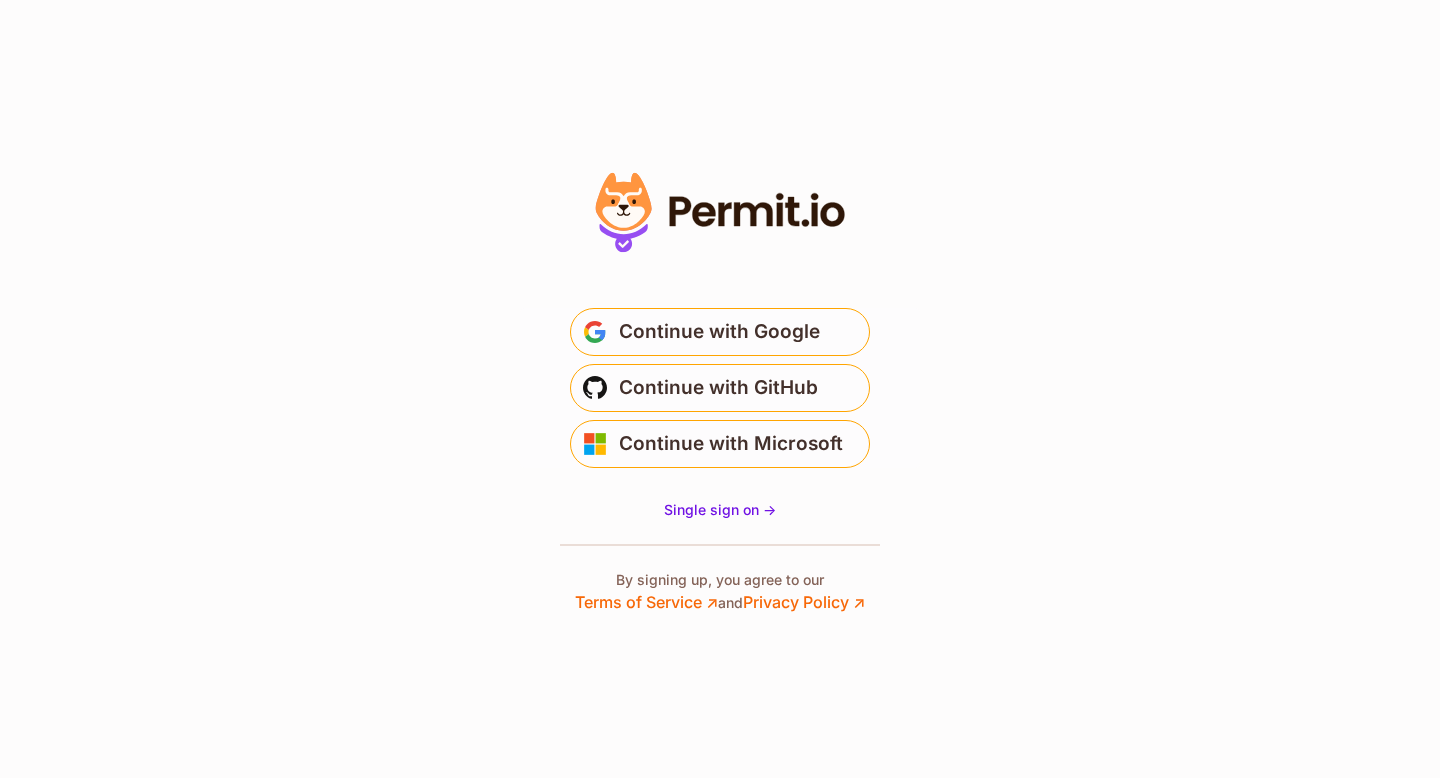 scroll, scrollTop: 0, scrollLeft: 0, axis: both 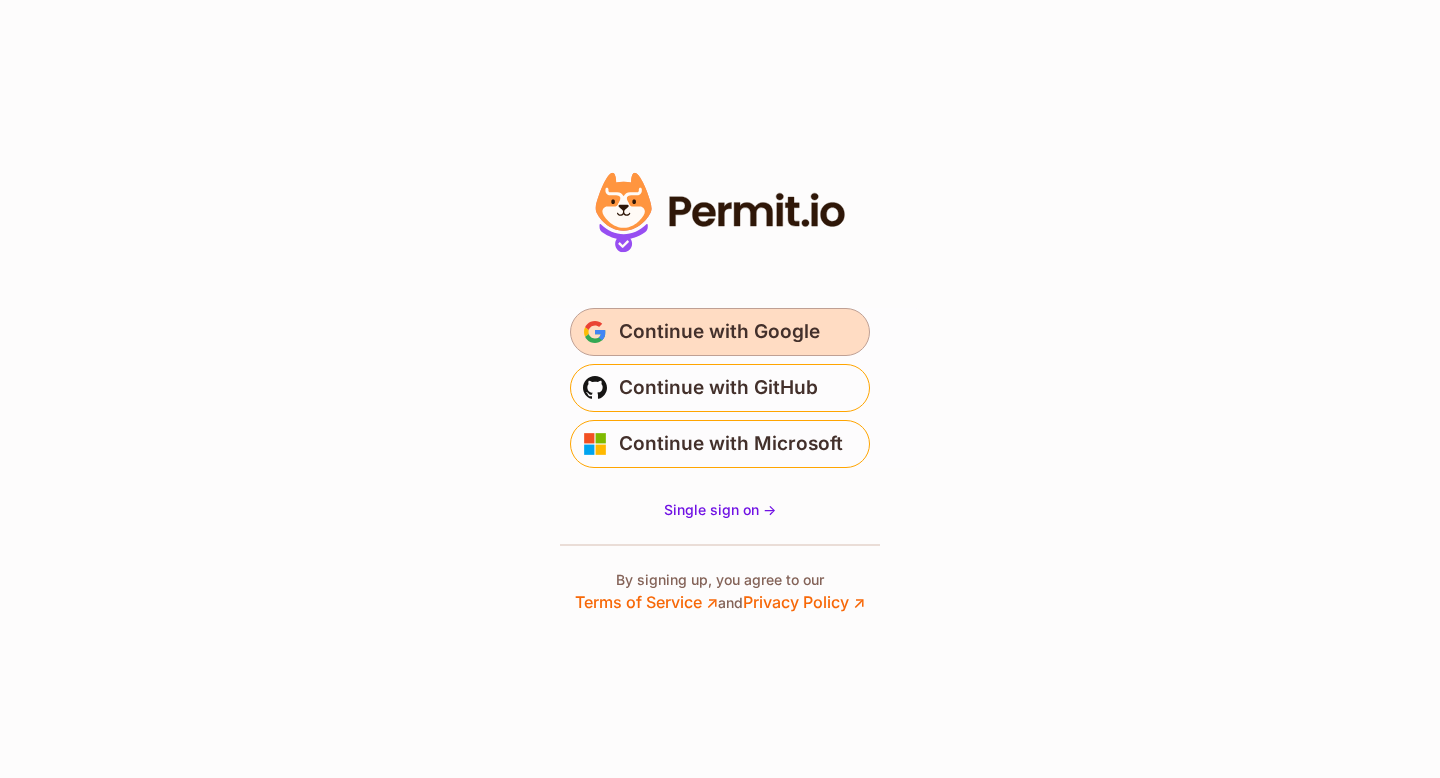 click on "Continue with Google" at bounding box center (719, 332) 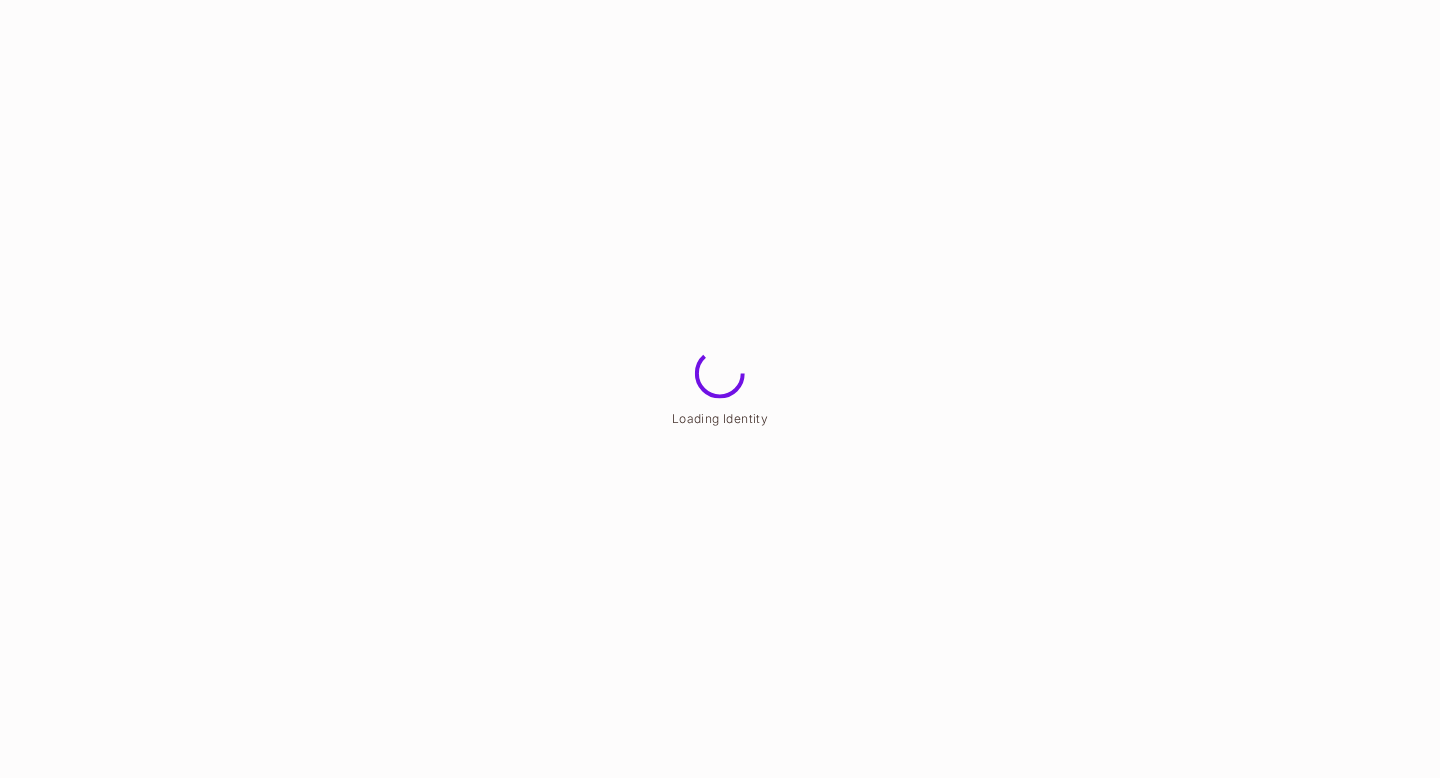 scroll, scrollTop: 0, scrollLeft: 0, axis: both 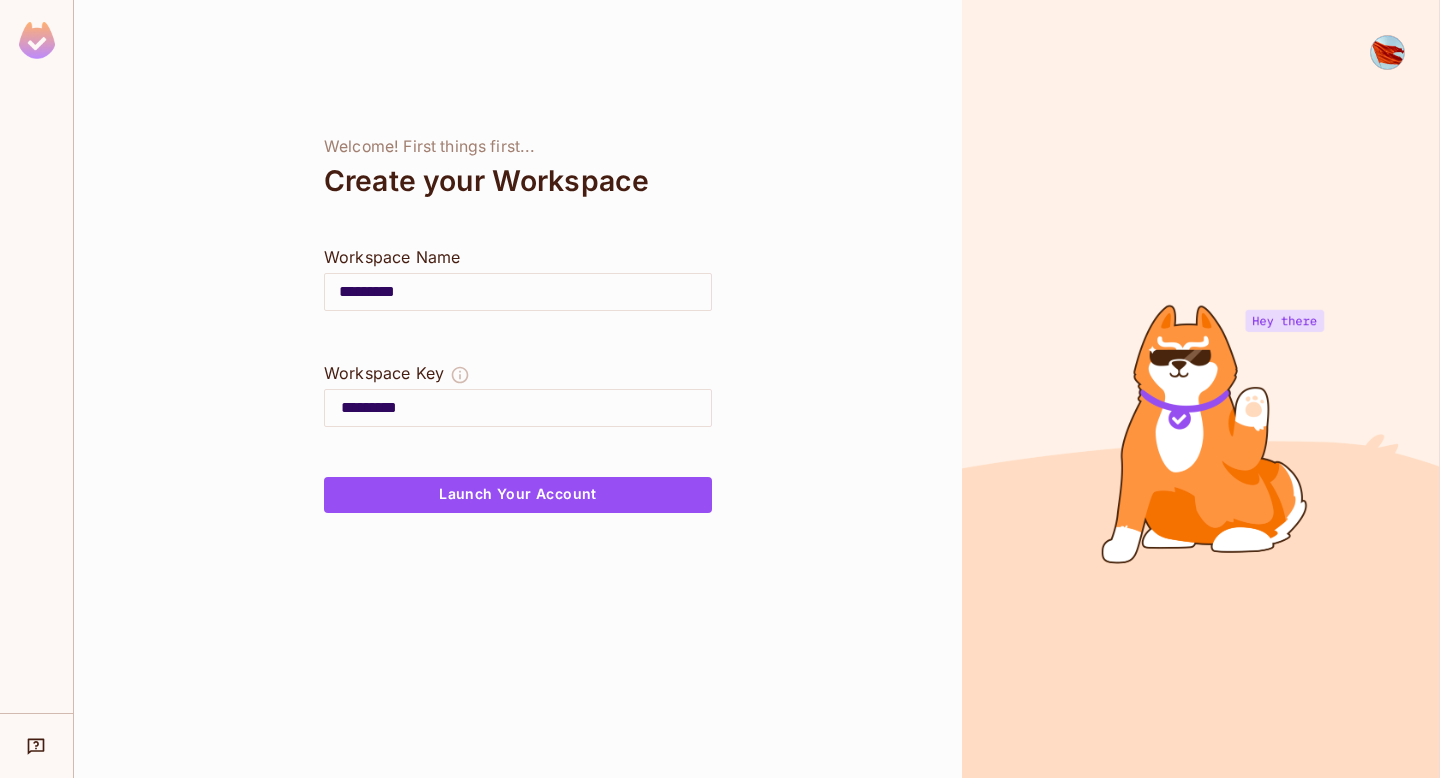 click on "*********" at bounding box center [518, 292] 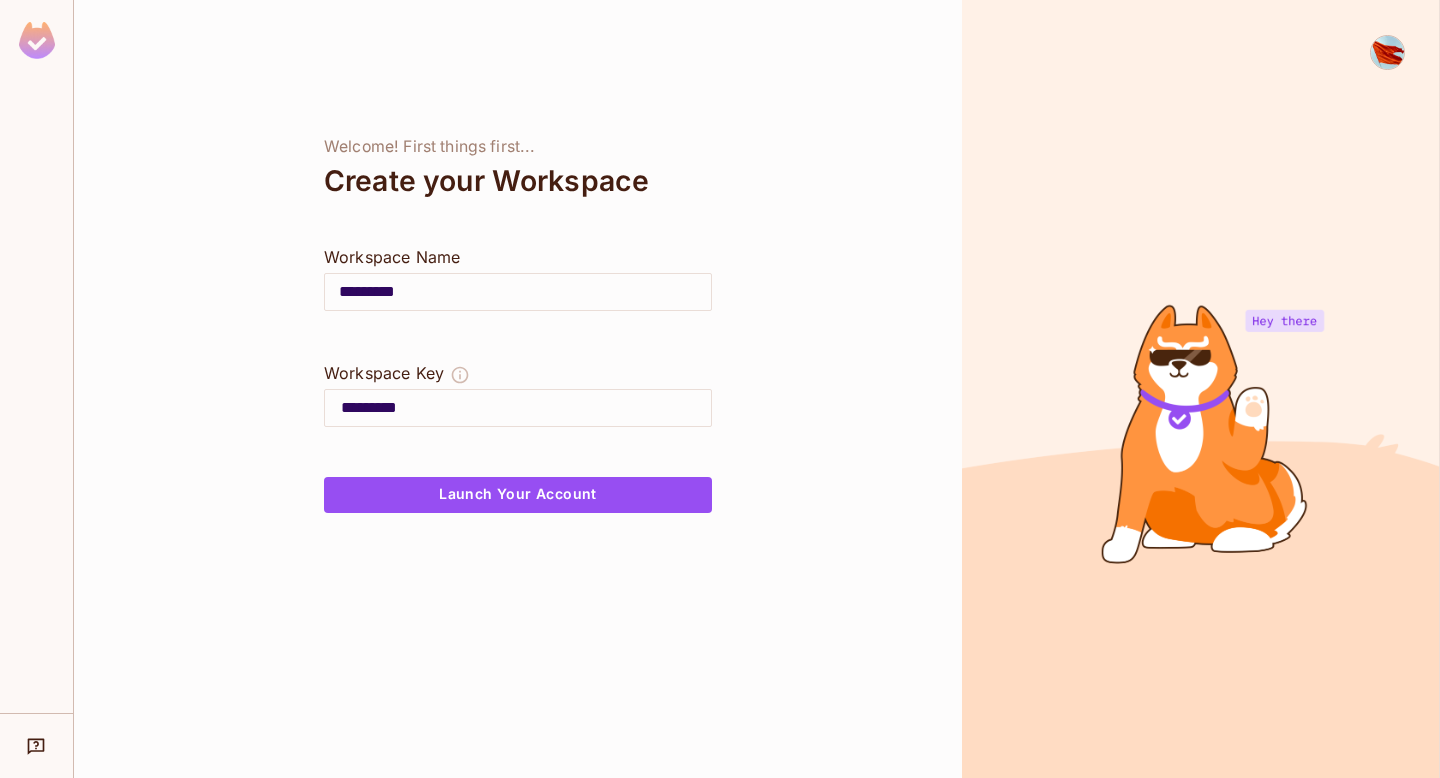 click on "*********" at bounding box center (518, 292) 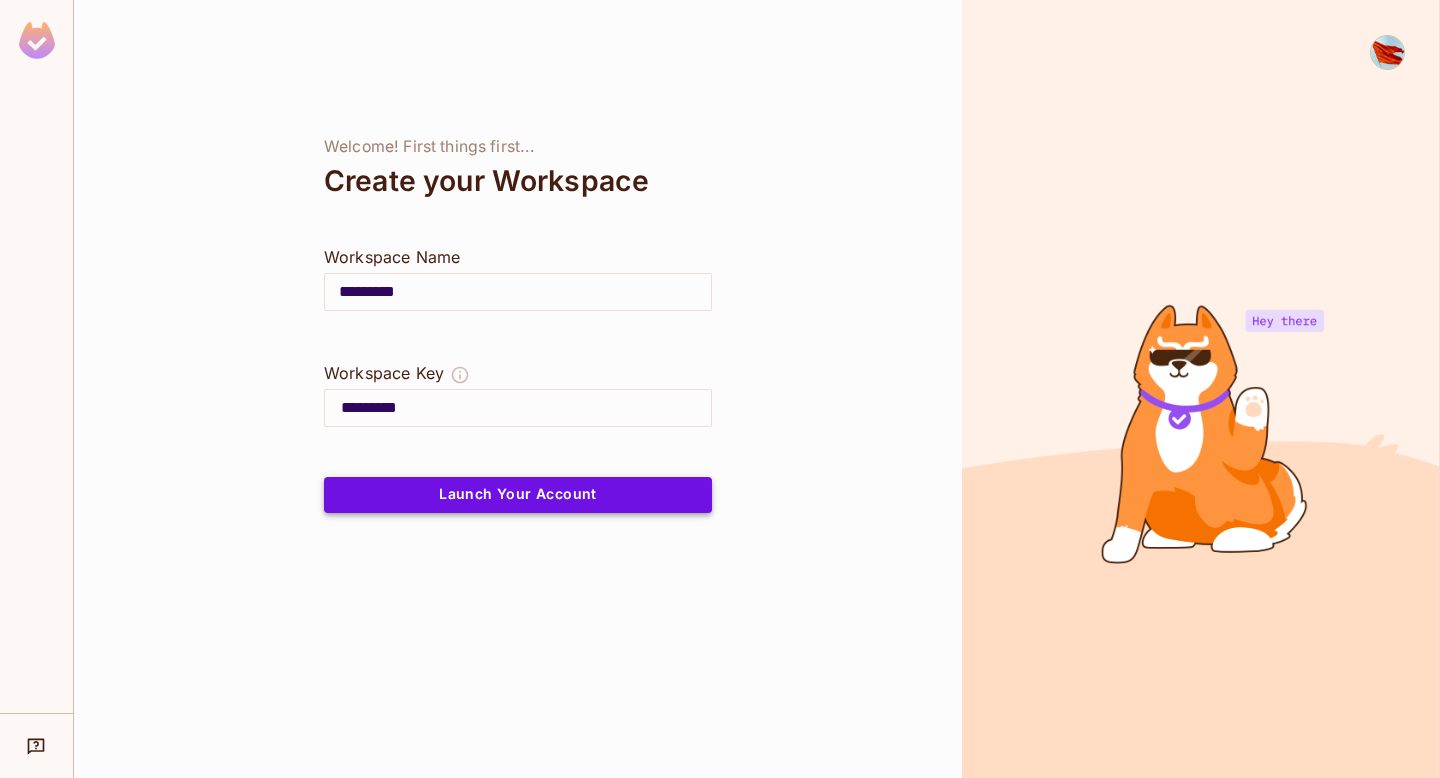 click on "Launch Your Account" at bounding box center (518, 495) 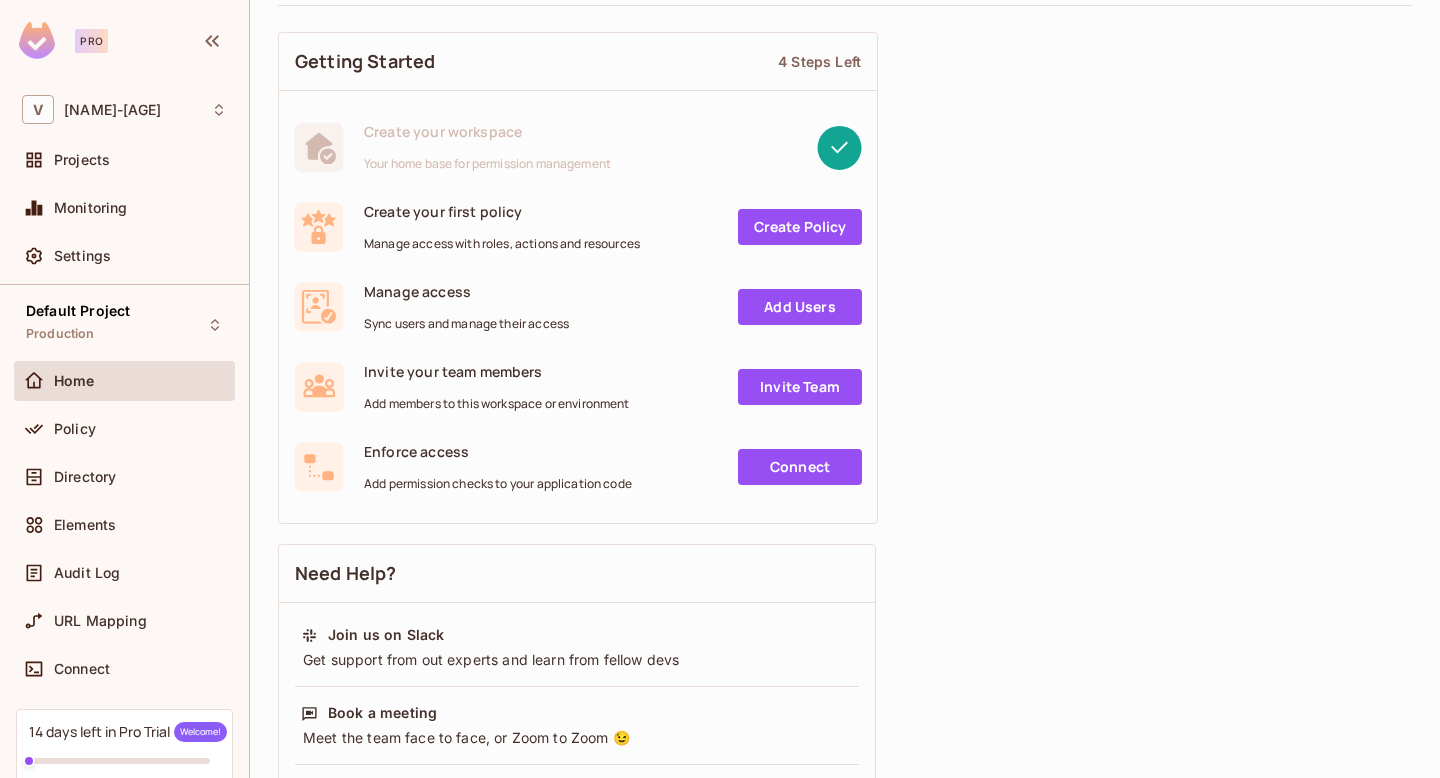 scroll, scrollTop: 102, scrollLeft: 0, axis: vertical 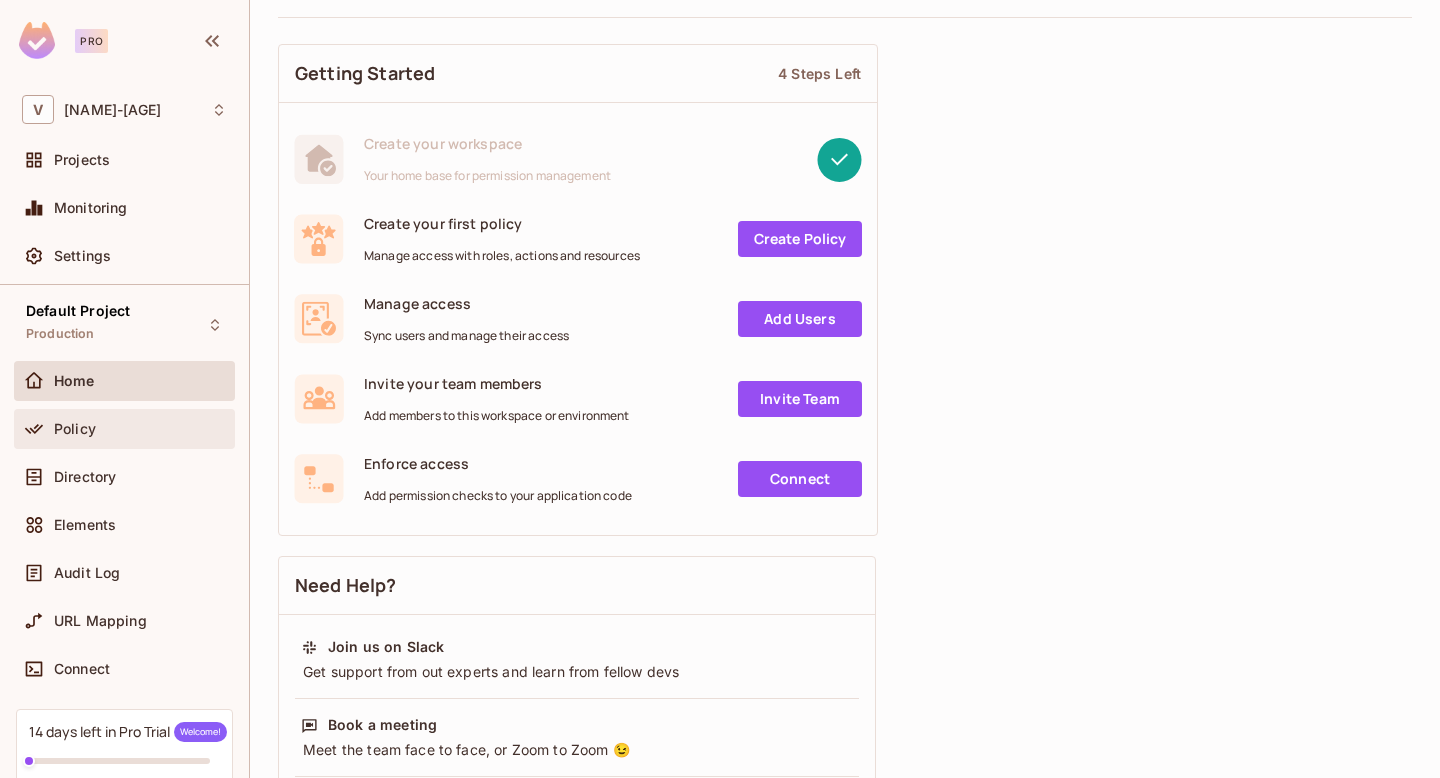 click on "Policy" at bounding box center (75, 429) 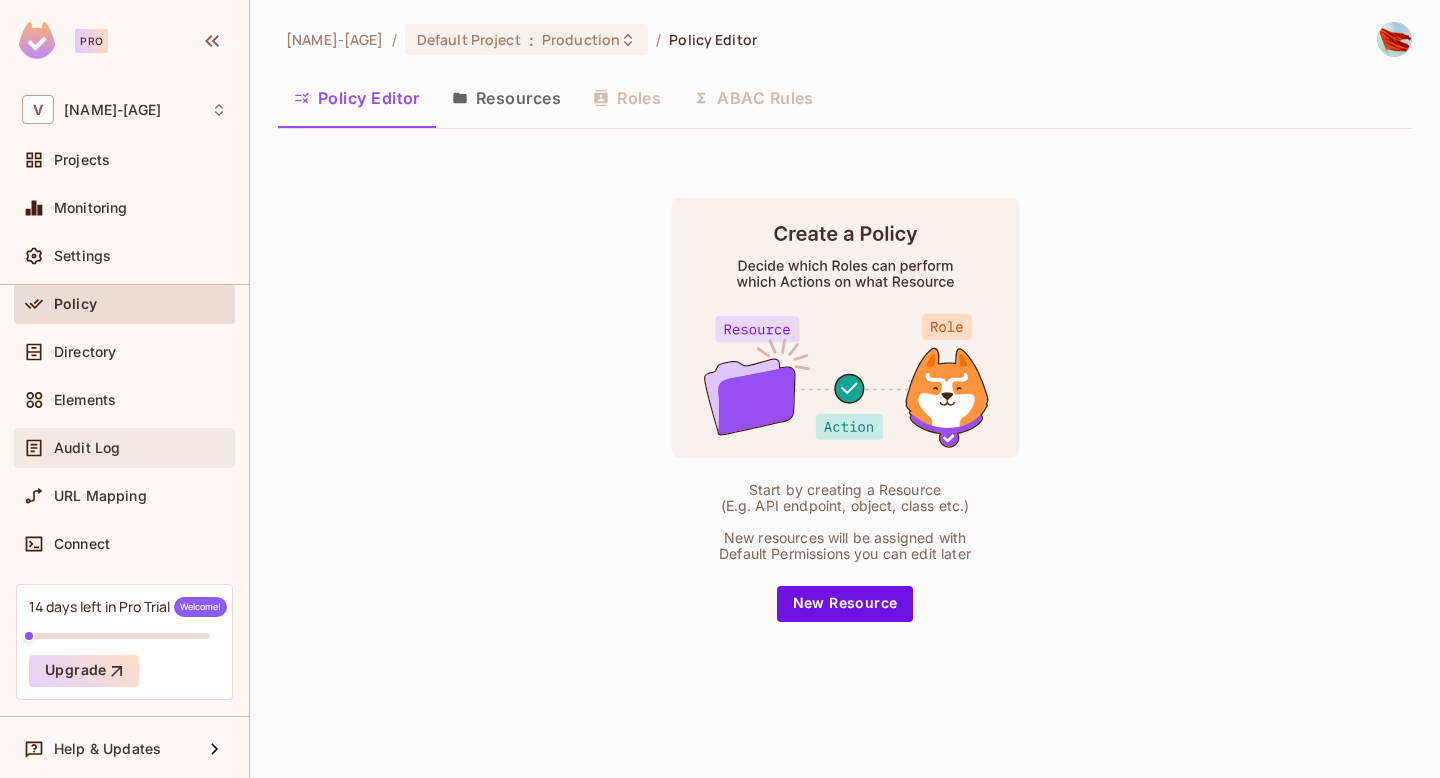 scroll, scrollTop: 127, scrollLeft: 0, axis: vertical 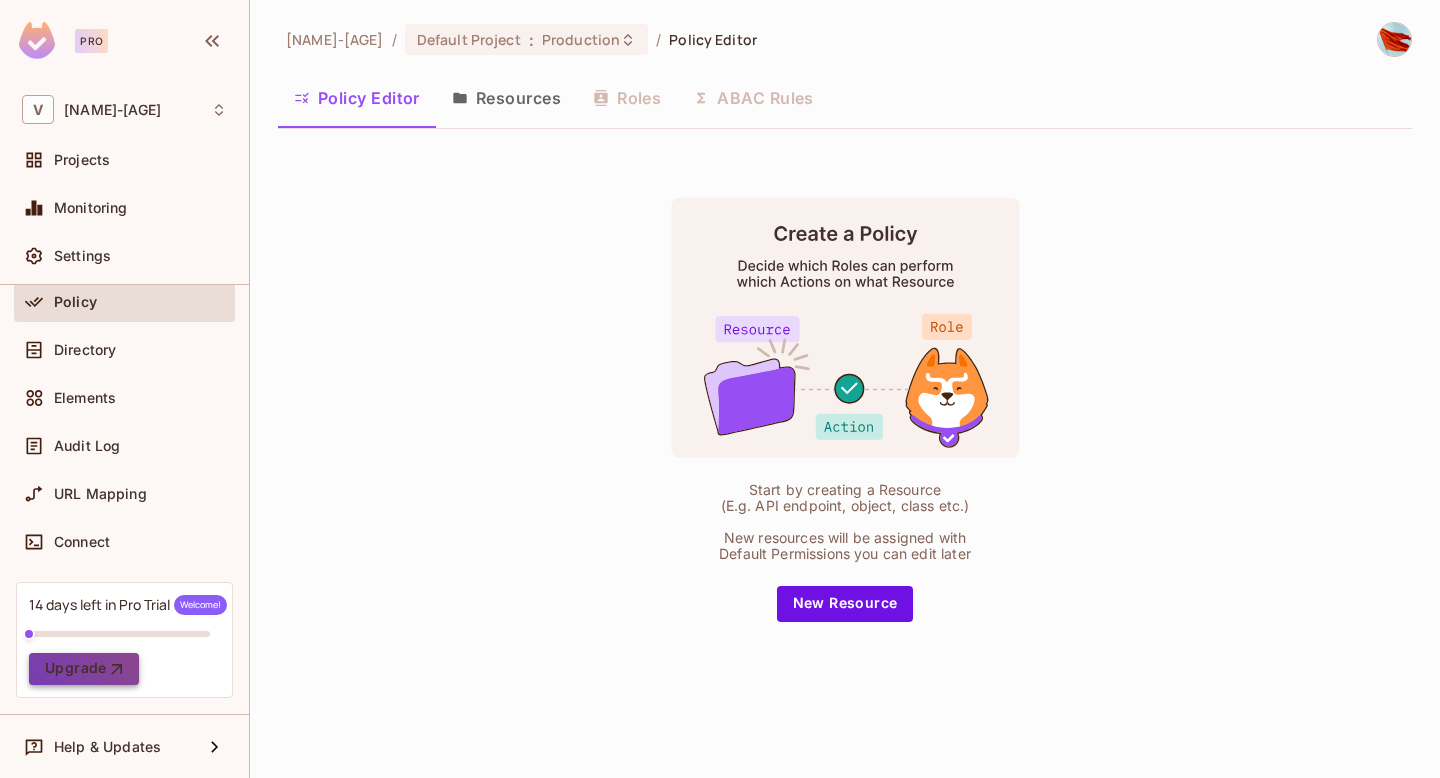 click on "Upgrade" at bounding box center [84, 669] 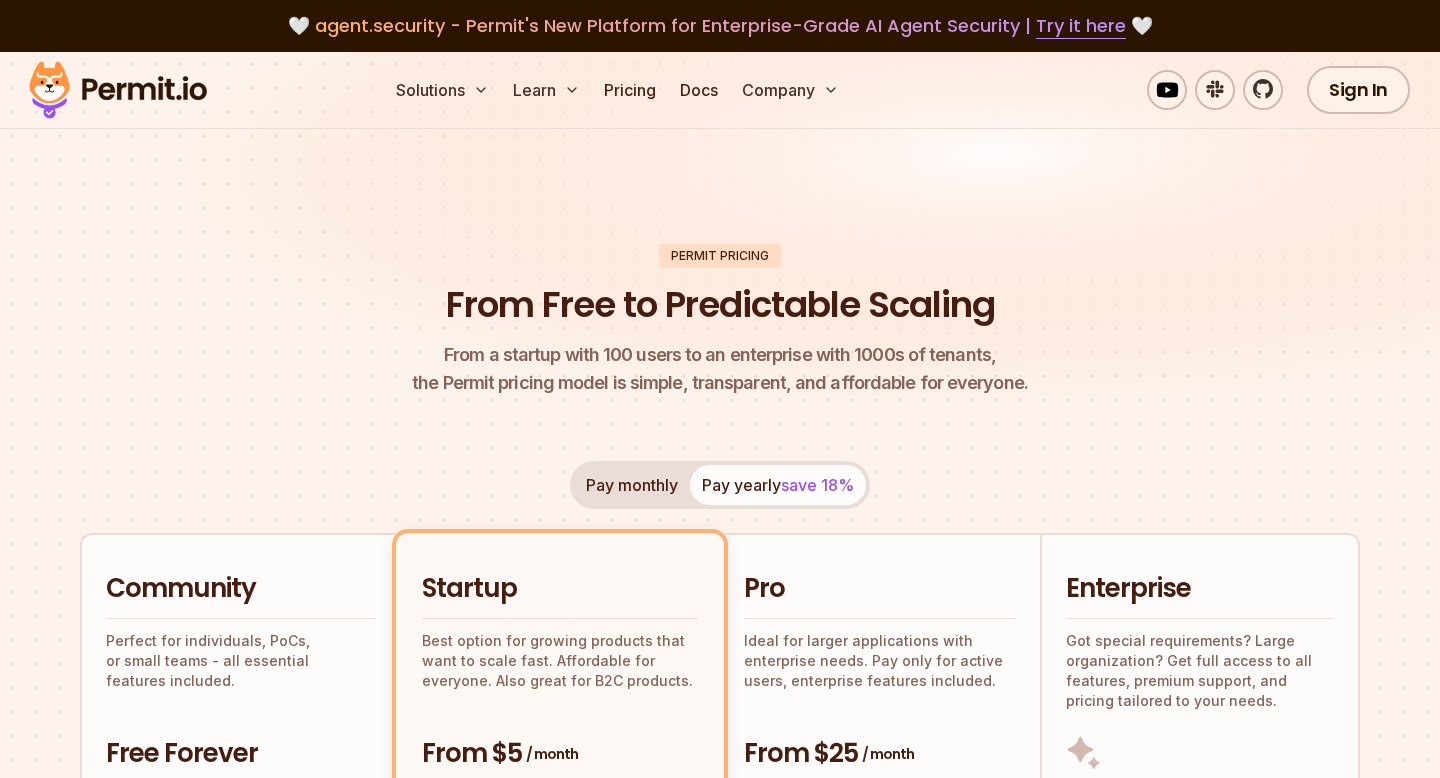 scroll, scrollTop: 0, scrollLeft: 0, axis: both 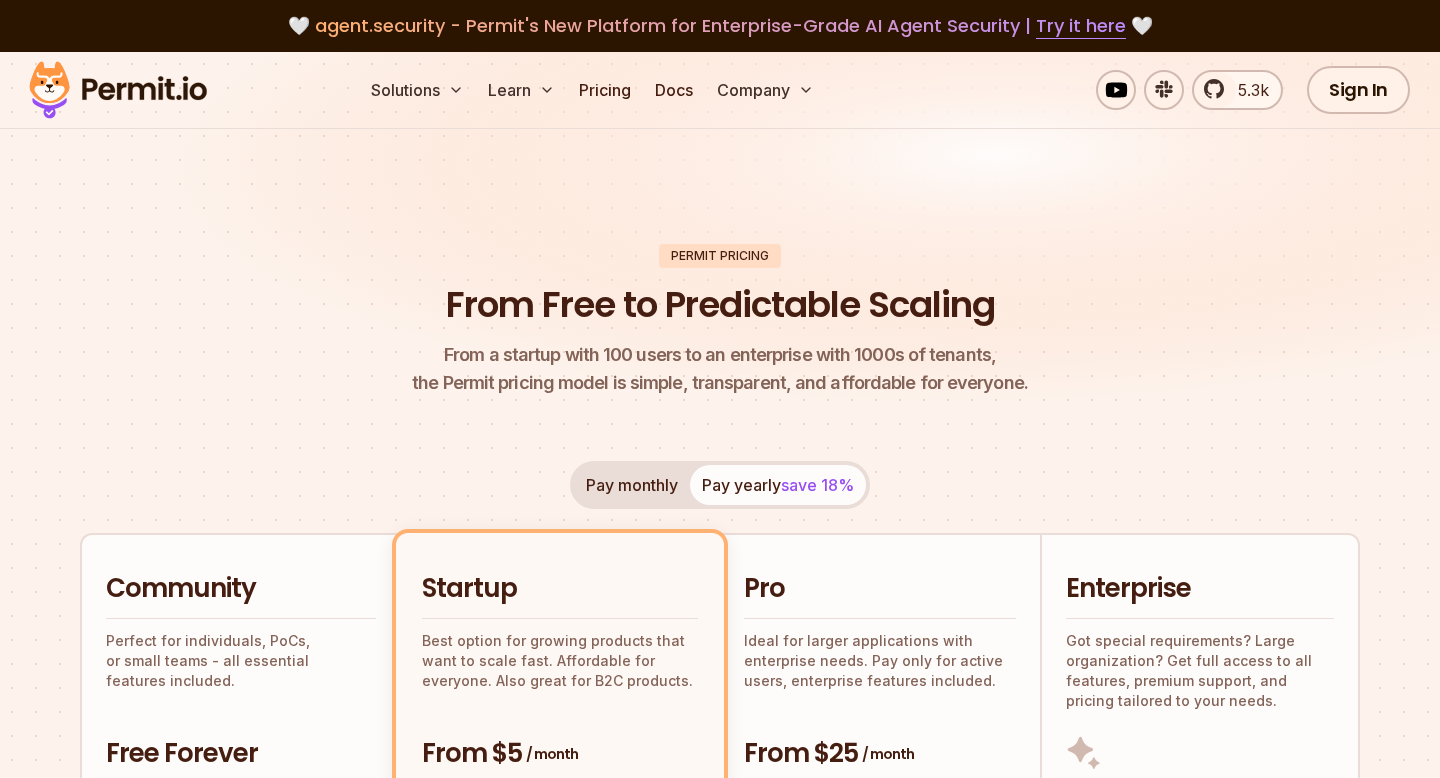 click at bounding box center (118, 90) 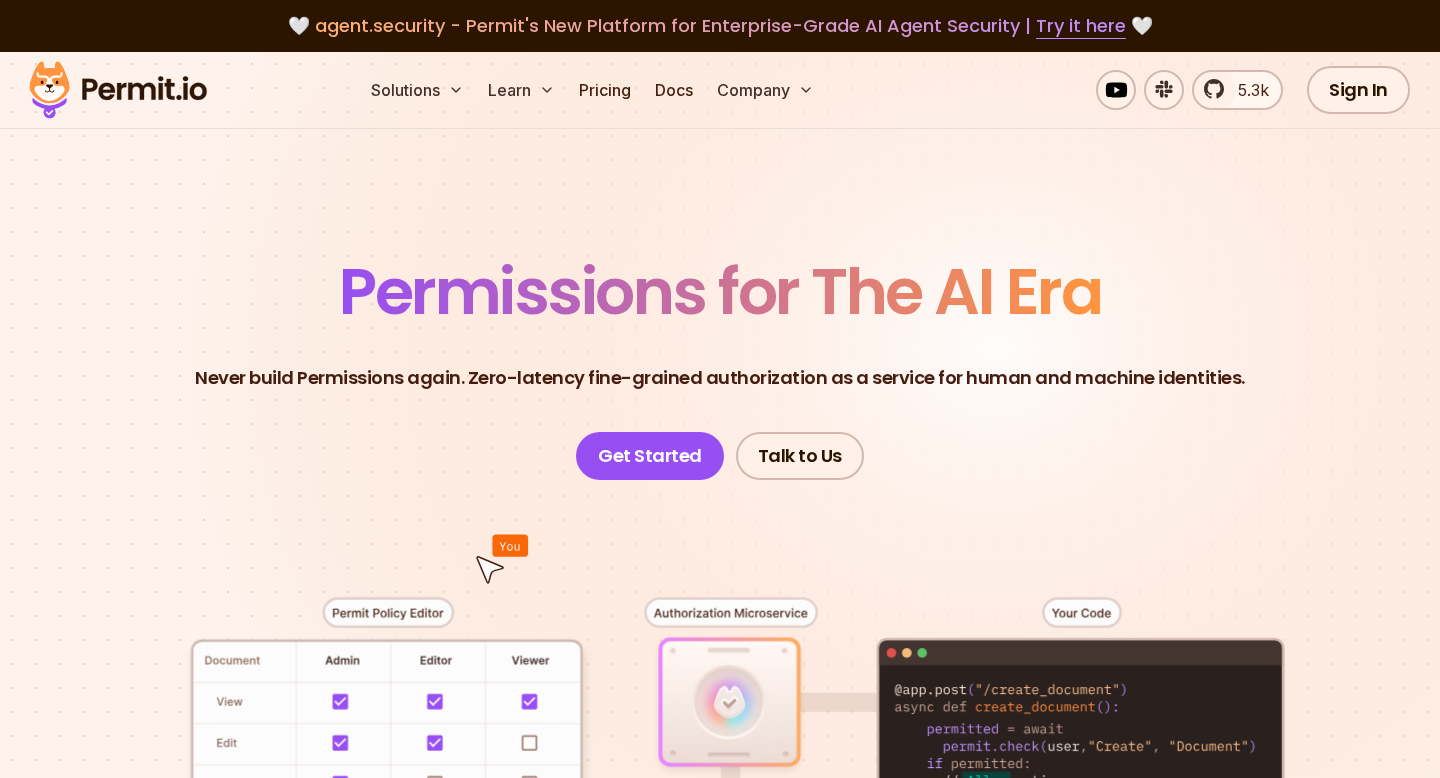 click on "Never build Permissions again. Zero-latency fine-grained authorization as a service for human and machine identities." at bounding box center [720, 378] 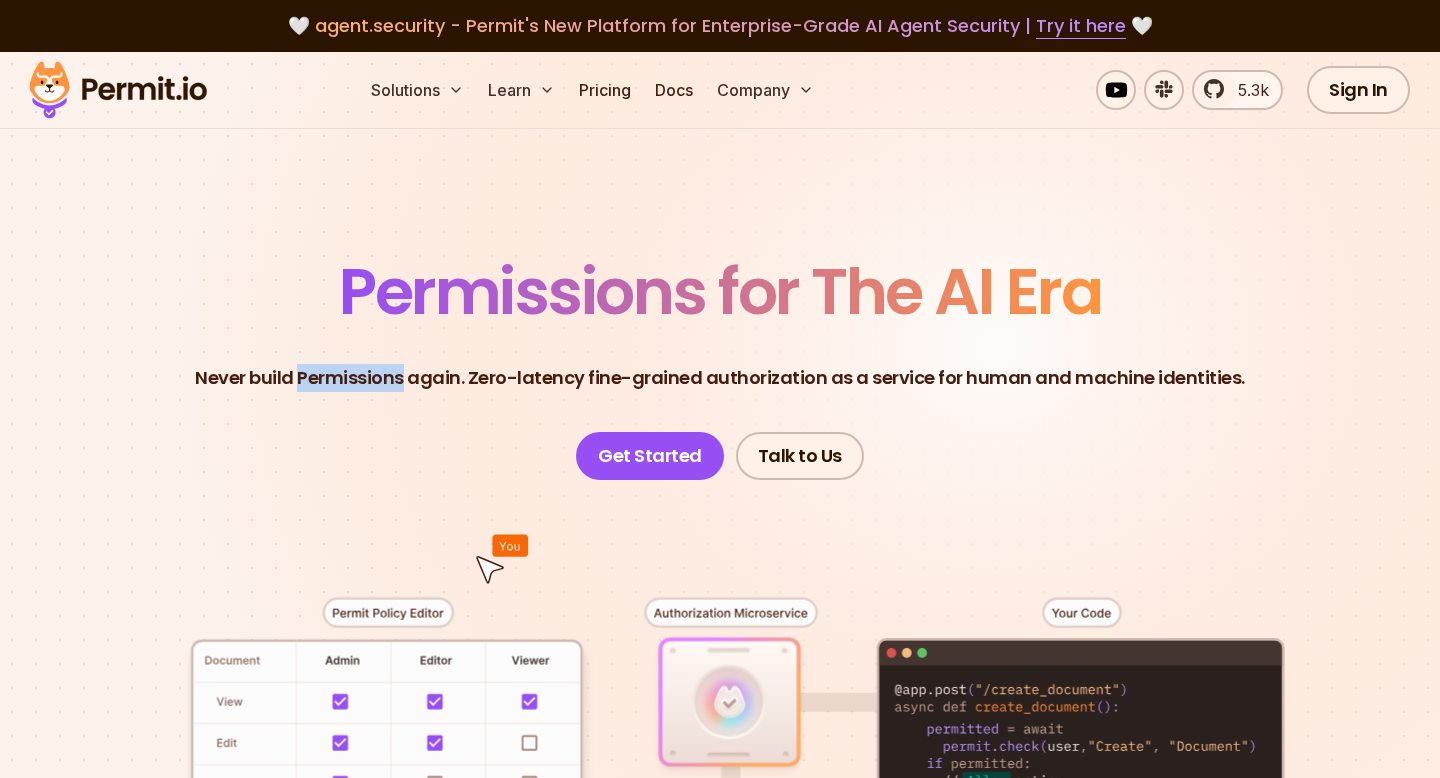 click on "Never build Permissions again. Zero-latency fine-grained authorization as a service for human and machine identities." at bounding box center [720, 378] 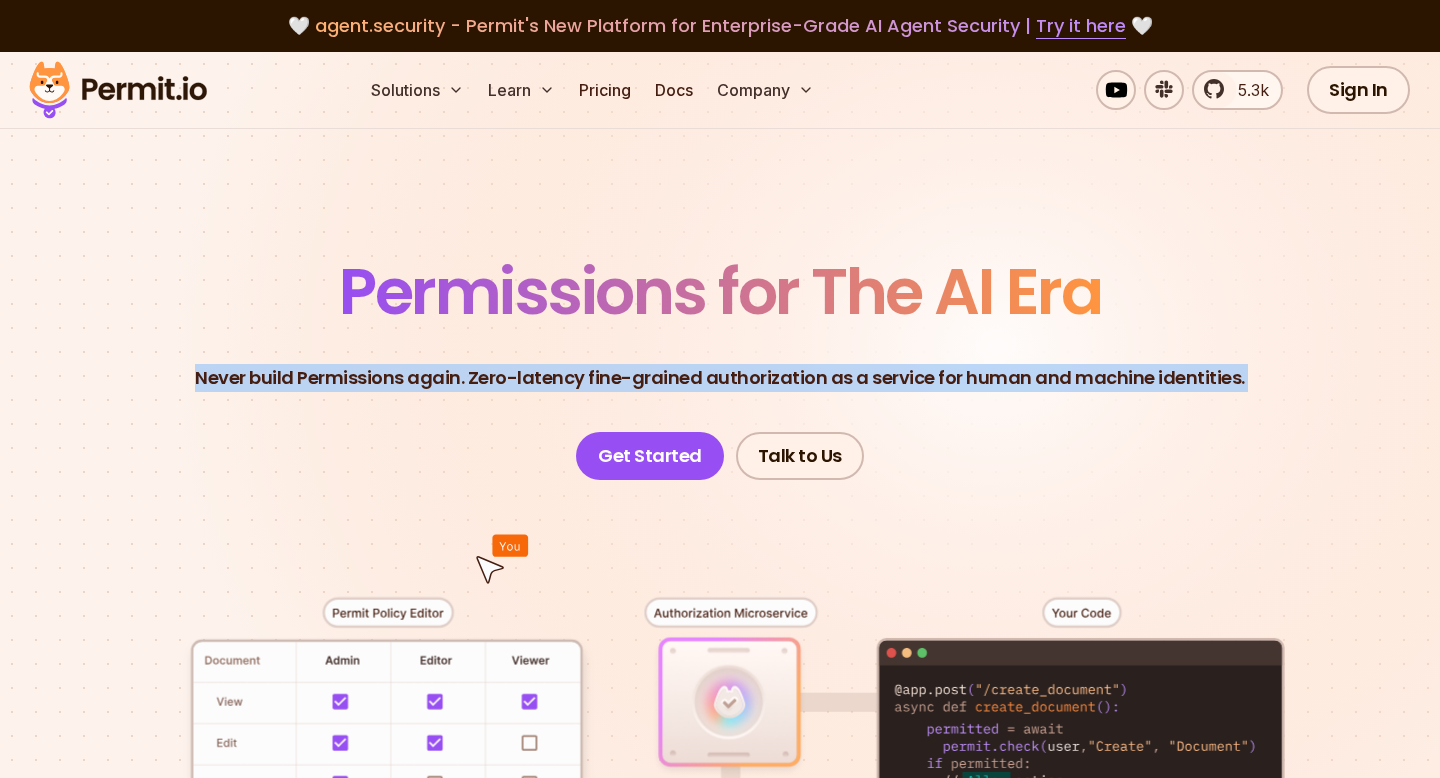 click on "Never build Permissions again. Zero-latency fine-grained authorization as a service for human and machine identities." at bounding box center [720, 378] 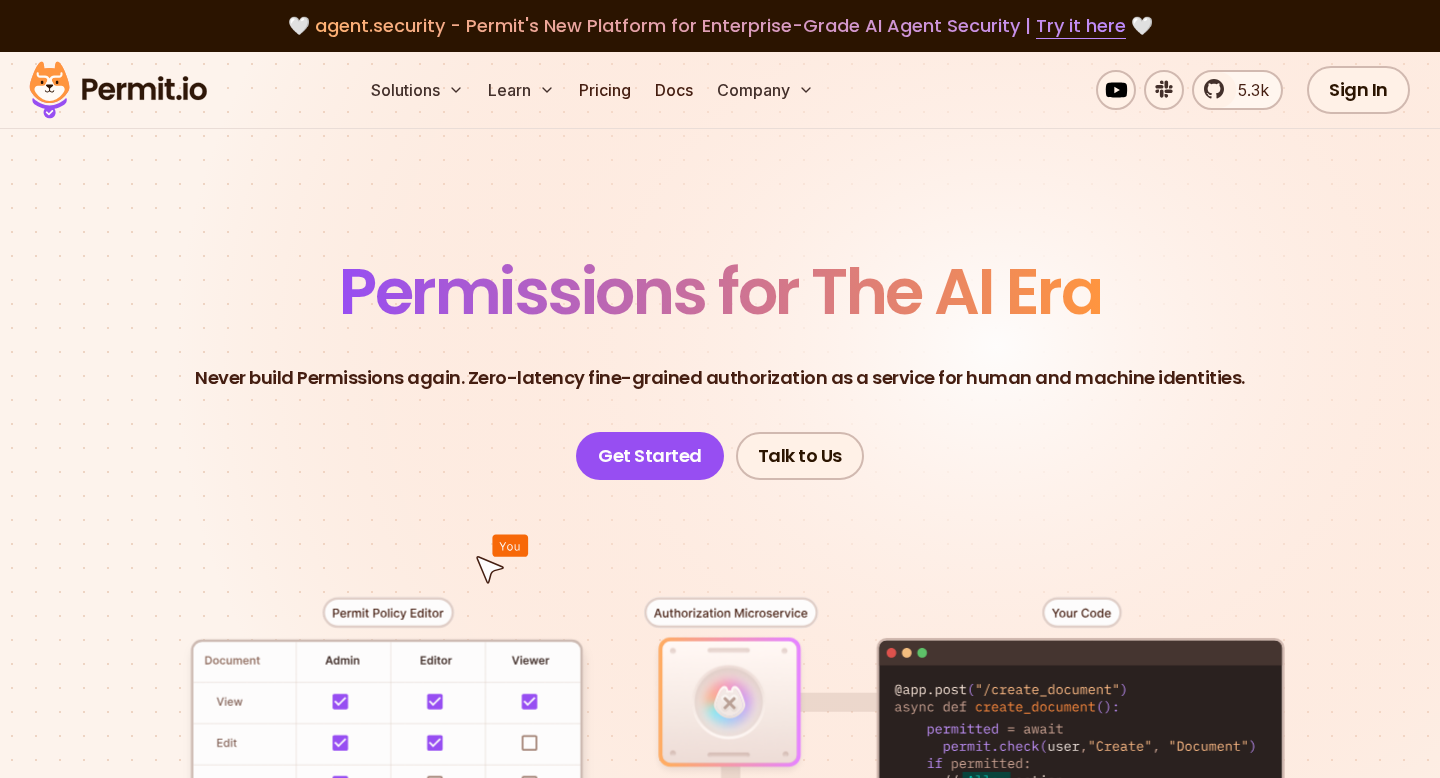 click on "Permissions for The AI Era Never build Permissions again. Zero-latency fine-grained authorization as a service for human and machine identities. Never build Permissions again.   Zero-latency fine-grained authorization as a service for human and machine identities Get Started Talk to Us" at bounding box center (720, 370) 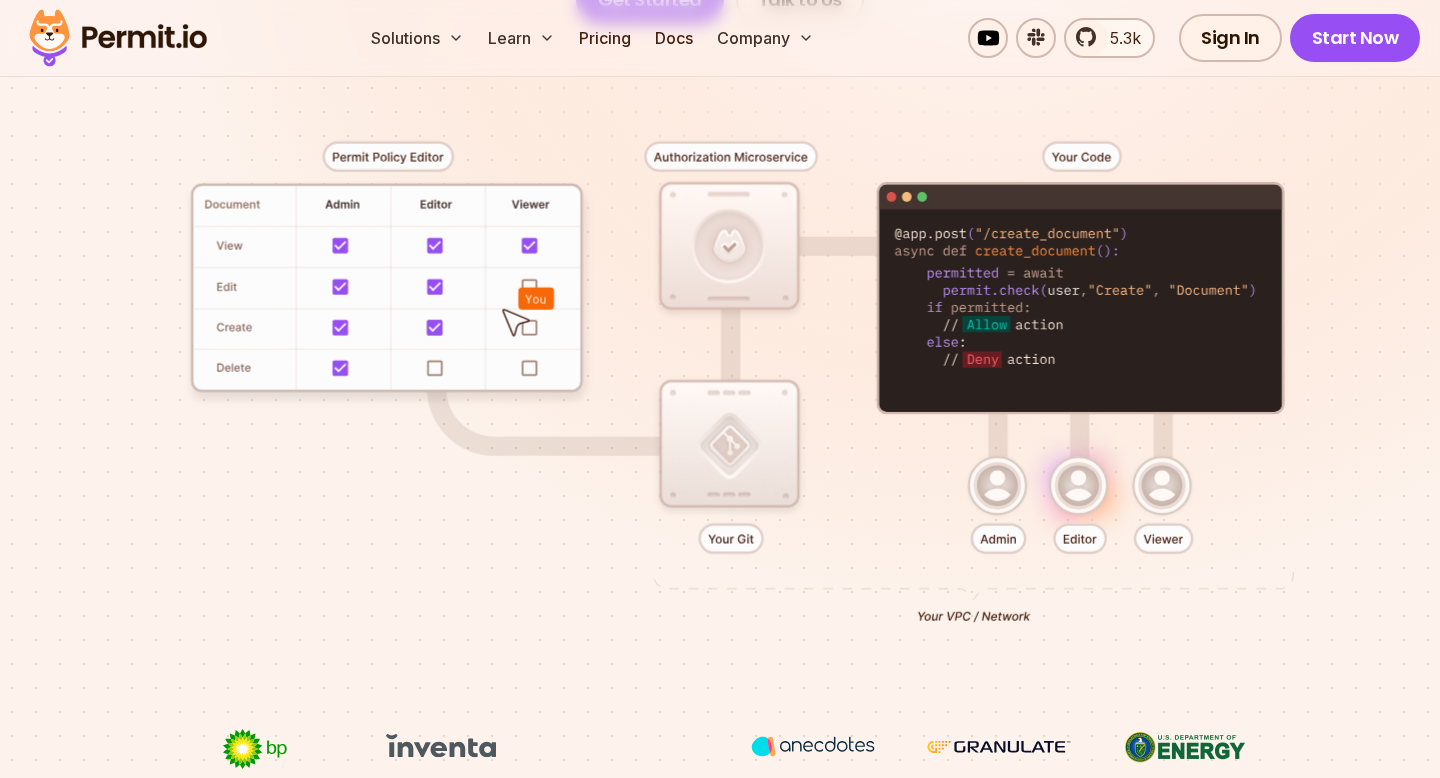 scroll, scrollTop: 462, scrollLeft: 0, axis: vertical 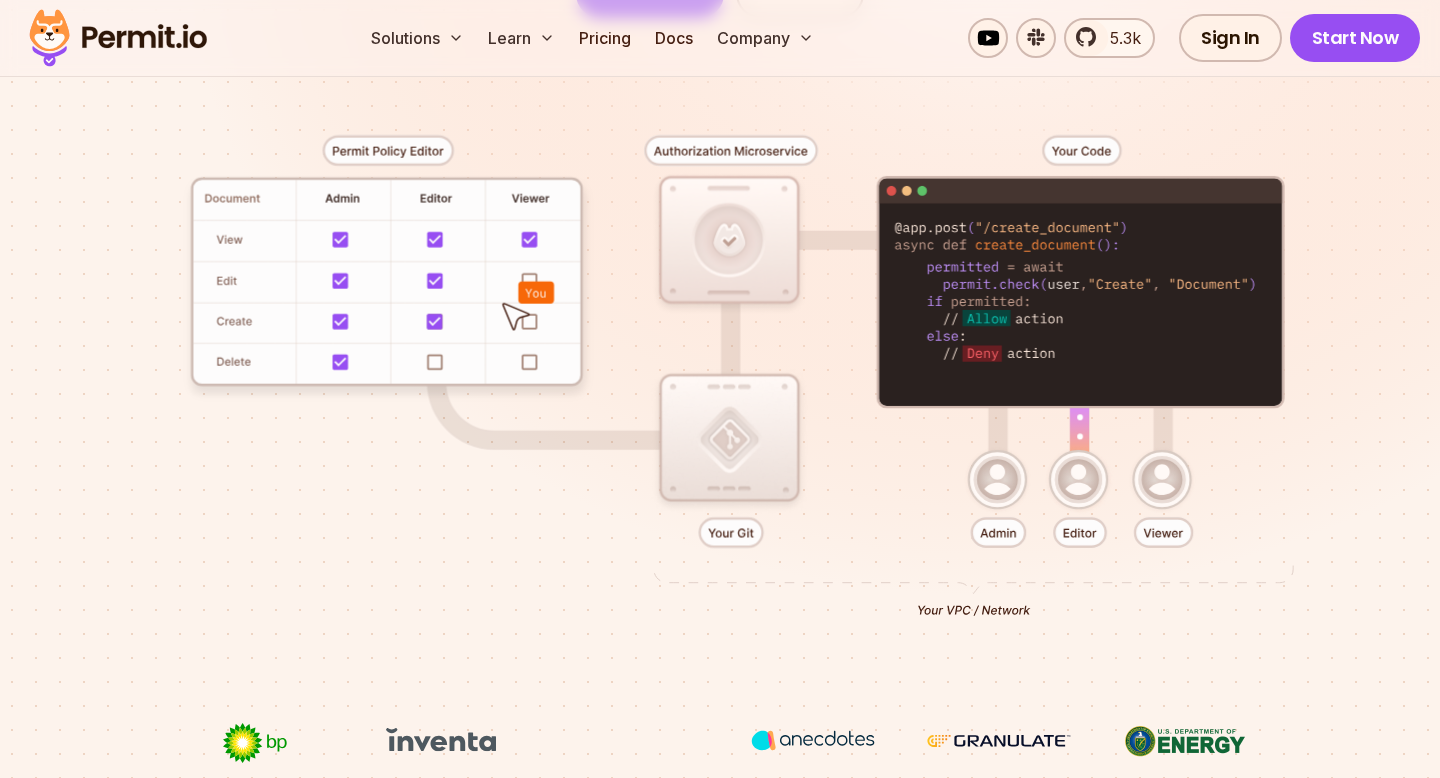 click at bounding box center (118, 38) 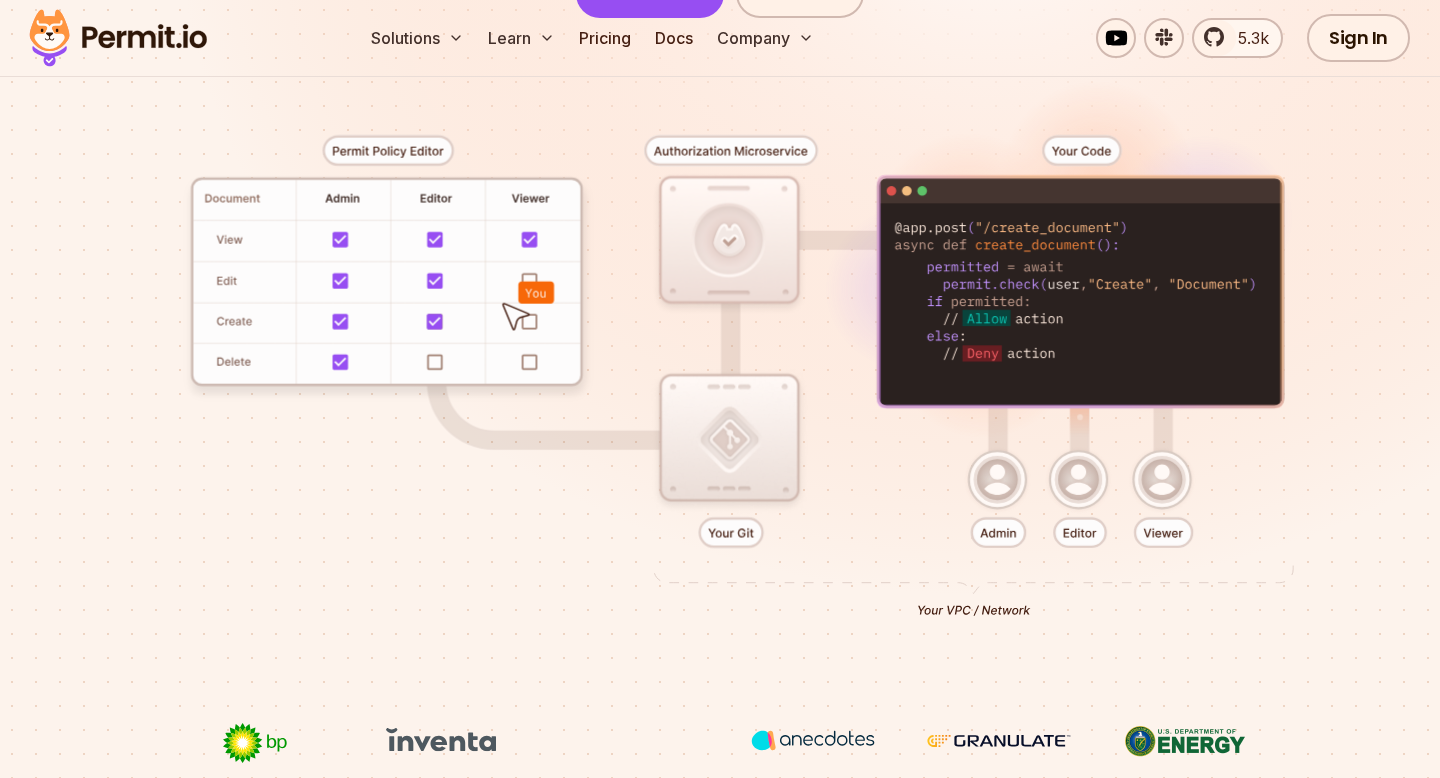 scroll, scrollTop: 0, scrollLeft: 0, axis: both 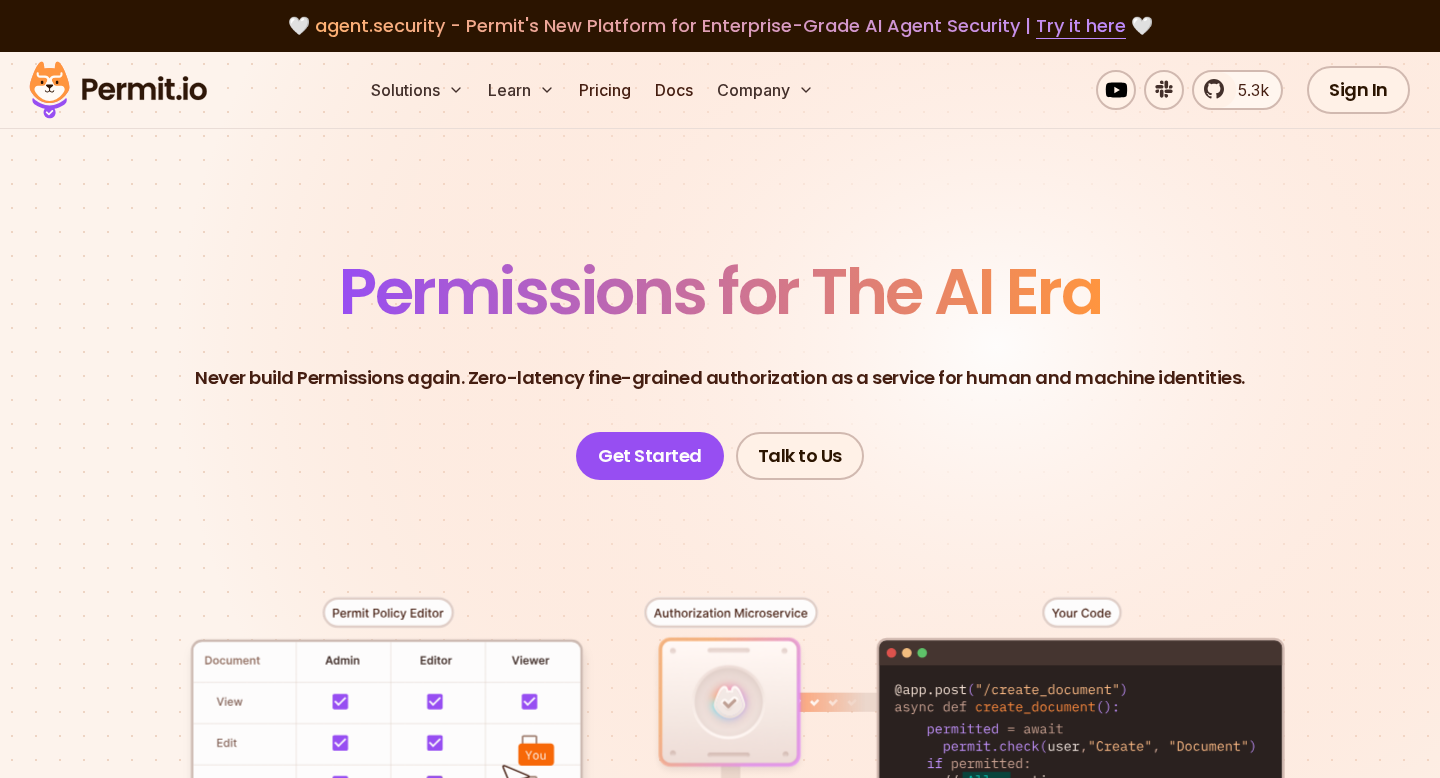 click at bounding box center [118, 90] 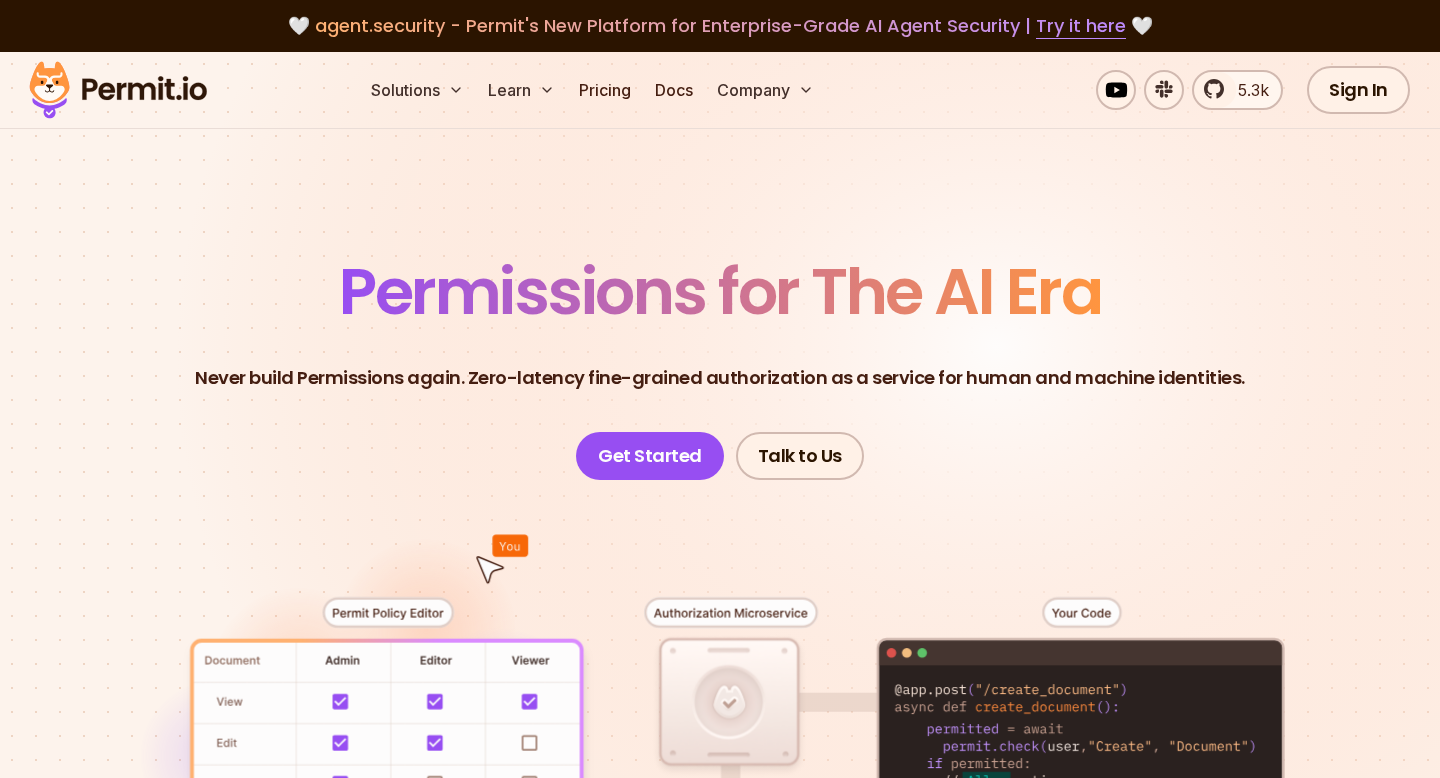 click at bounding box center (118, 90) 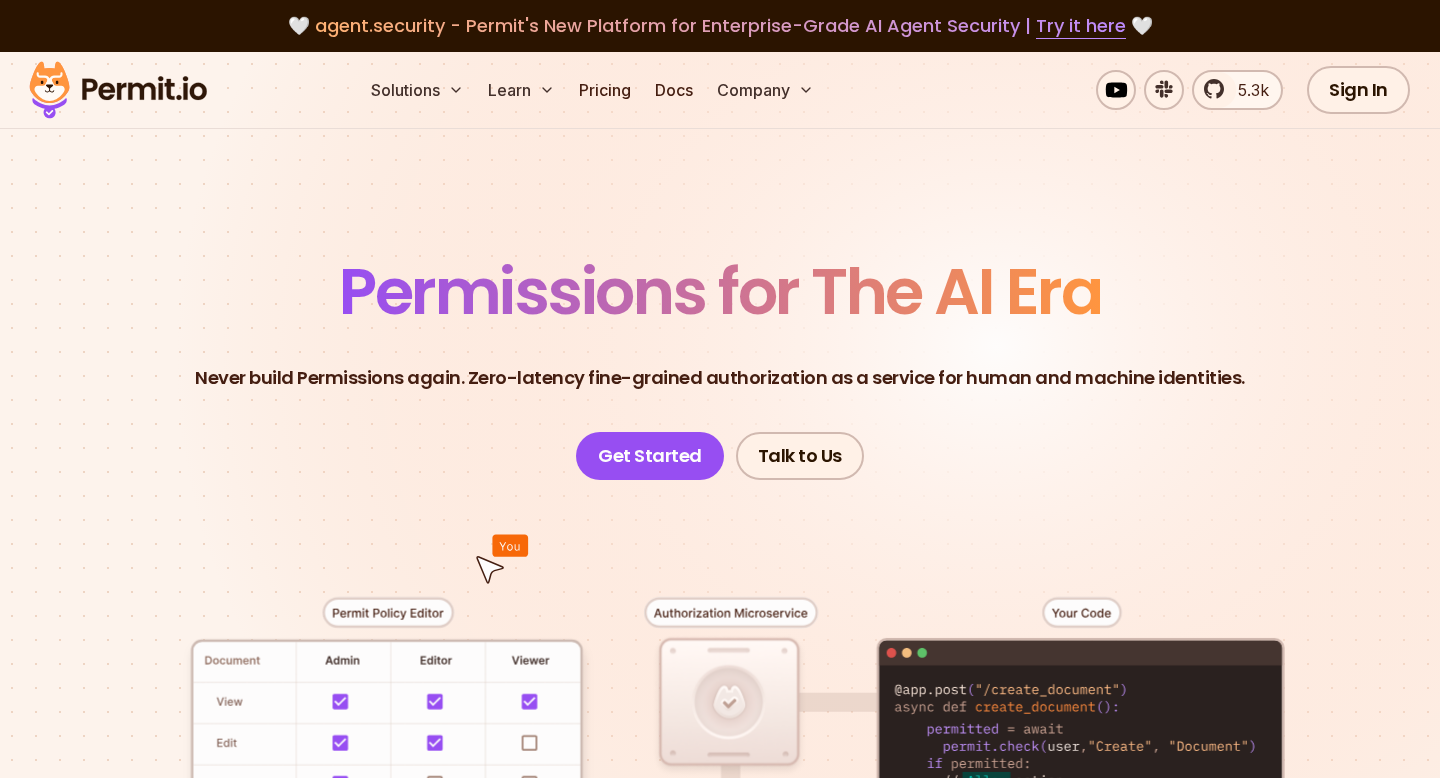 scroll, scrollTop: 0, scrollLeft: 0, axis: both 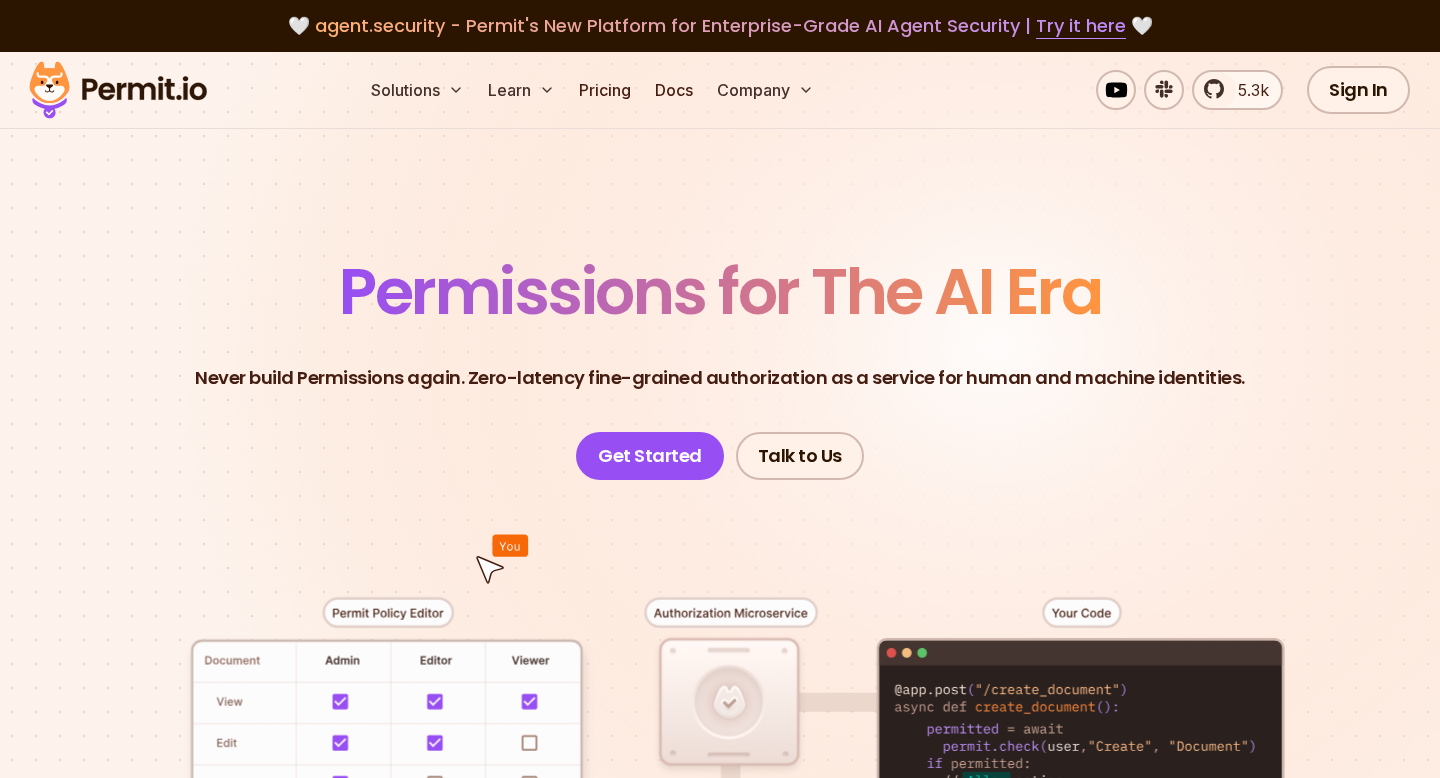 click at bounding box center (118, 90) 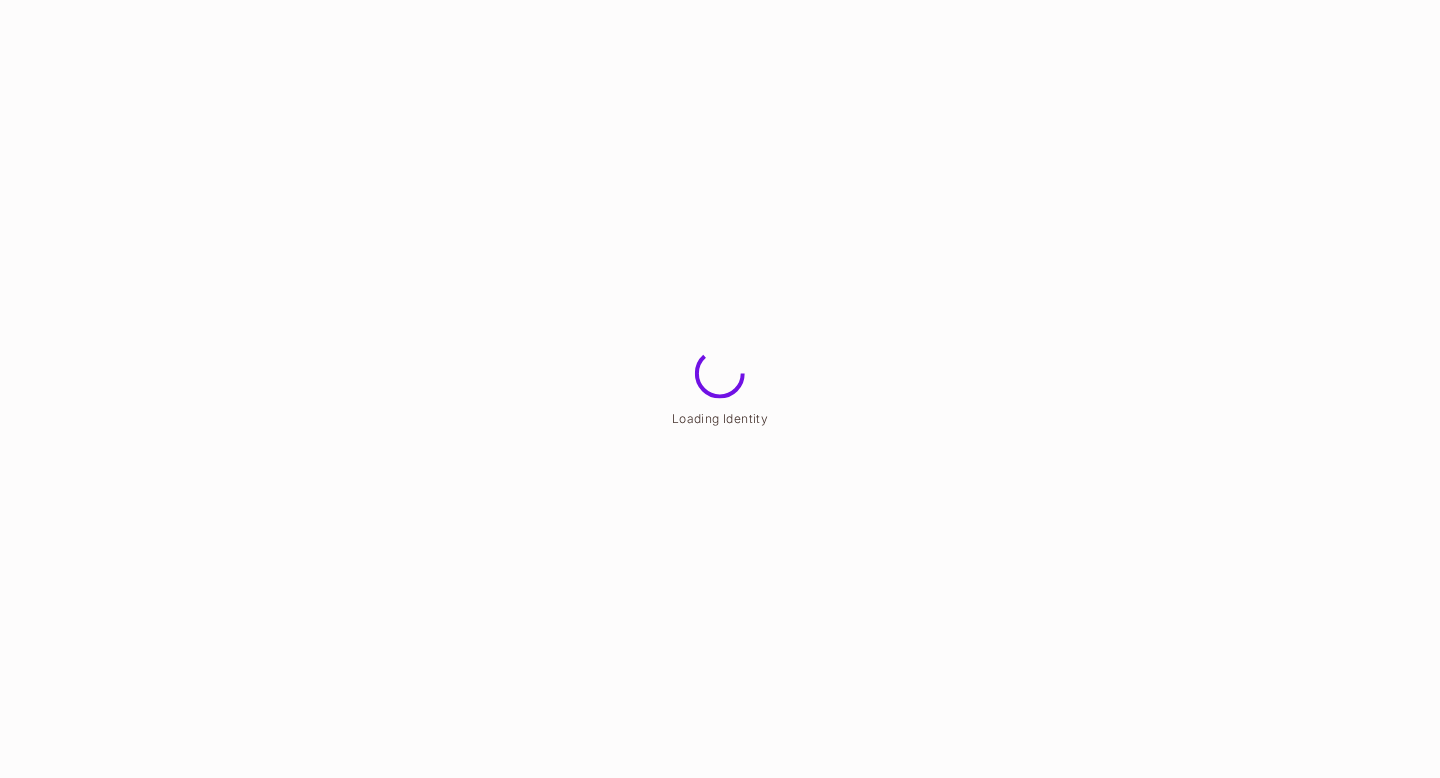 scroll, scrollTop: 0, scrollLeft: 0, axis: both 